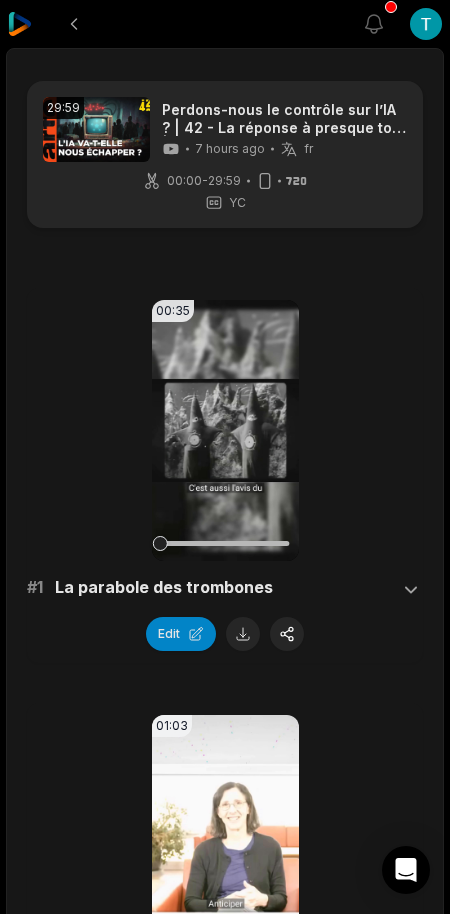 scroll, scrollTop: 5265, scrollLeft: 0, axis: vertical 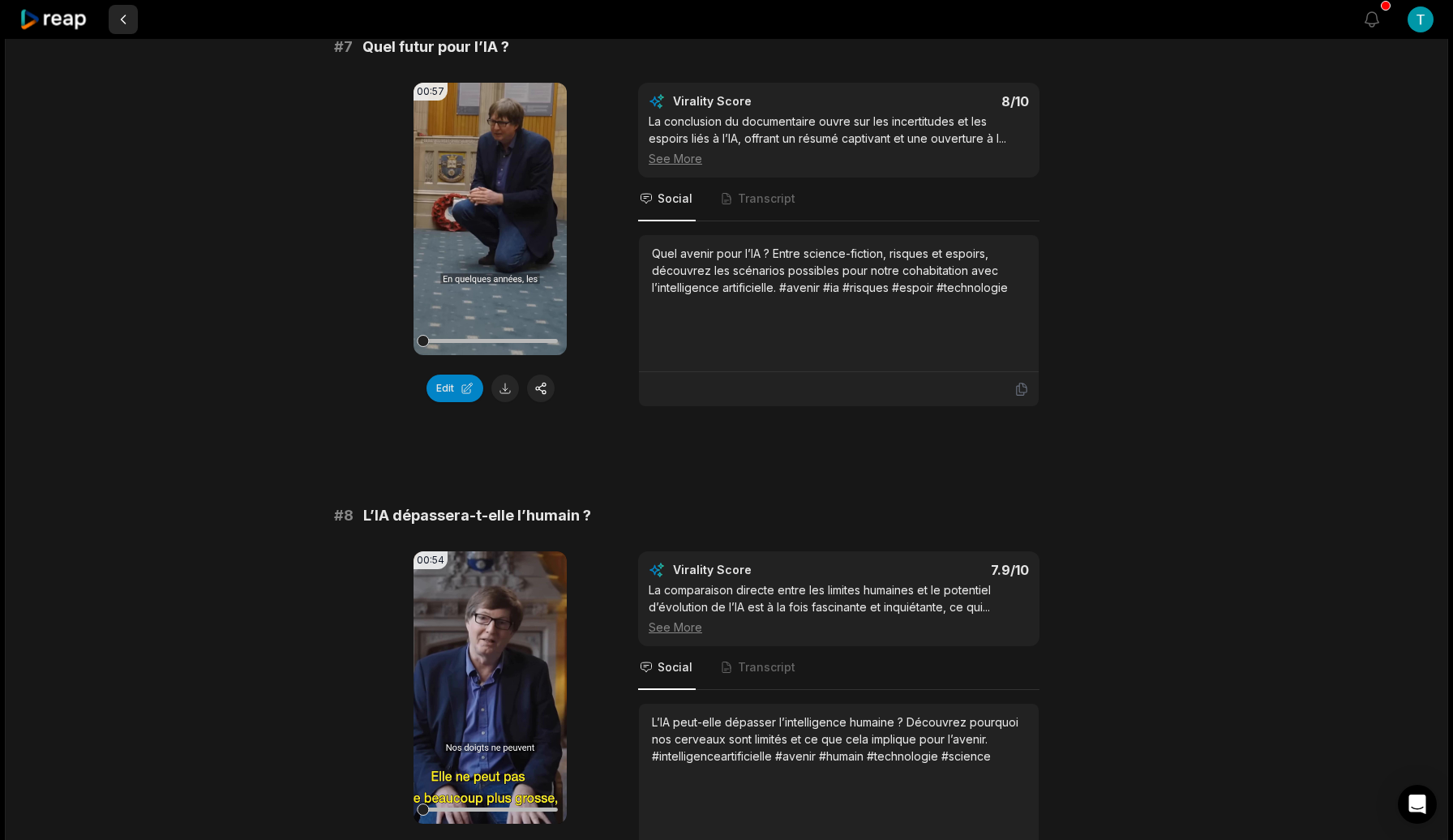 click at bounding box center [123, 19] 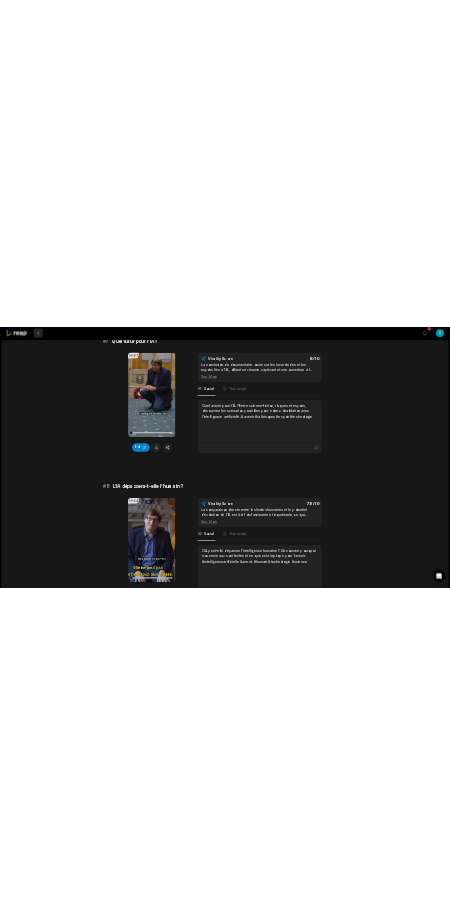 scroll, scrollTop: 0, scrollLeft: 0, axis: both 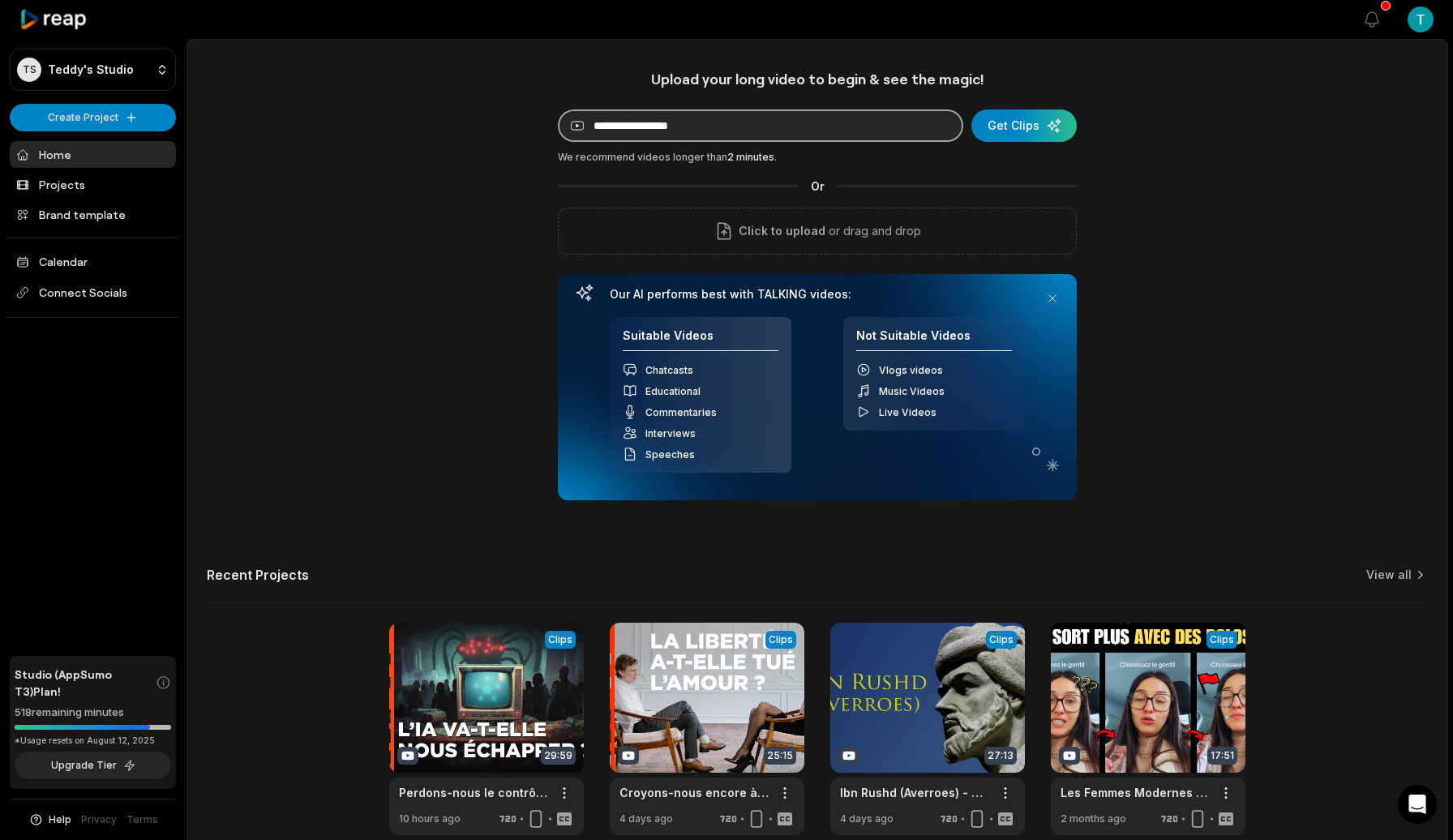 click at bounding box center (761, 126) 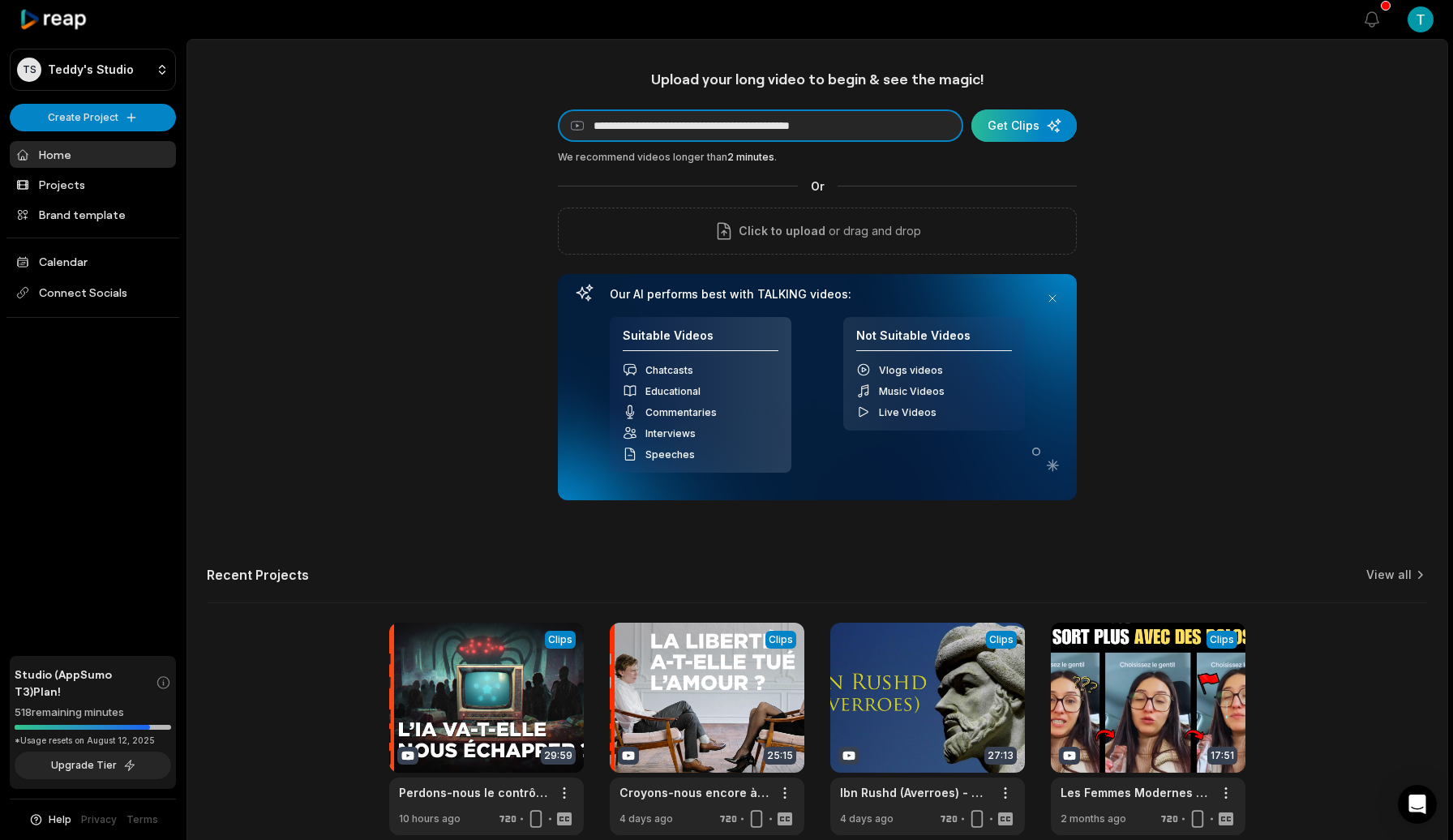 type on "**********" 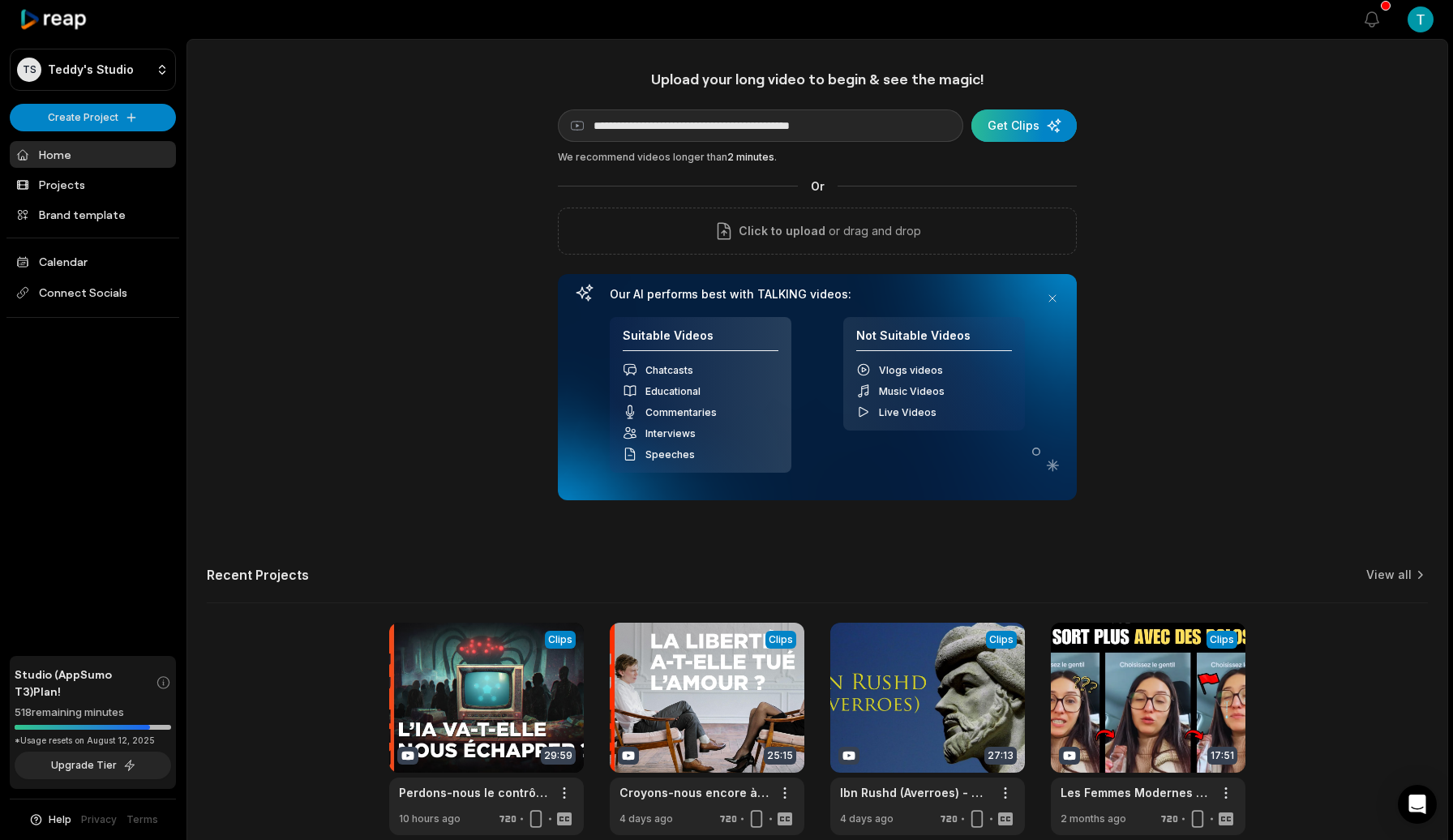 click at bounding box center (1024, 126) 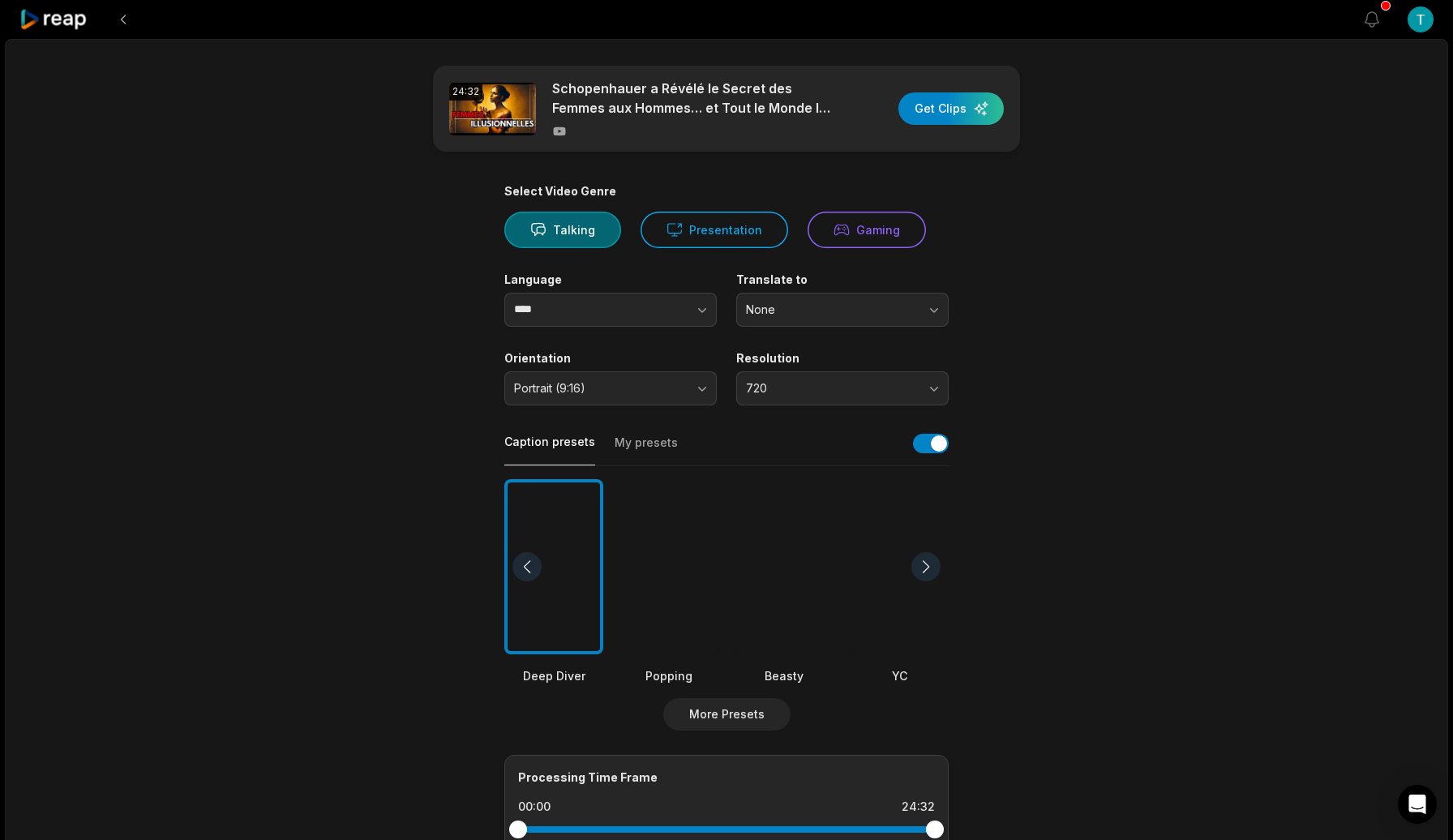 click at bounding box center (926, 567) 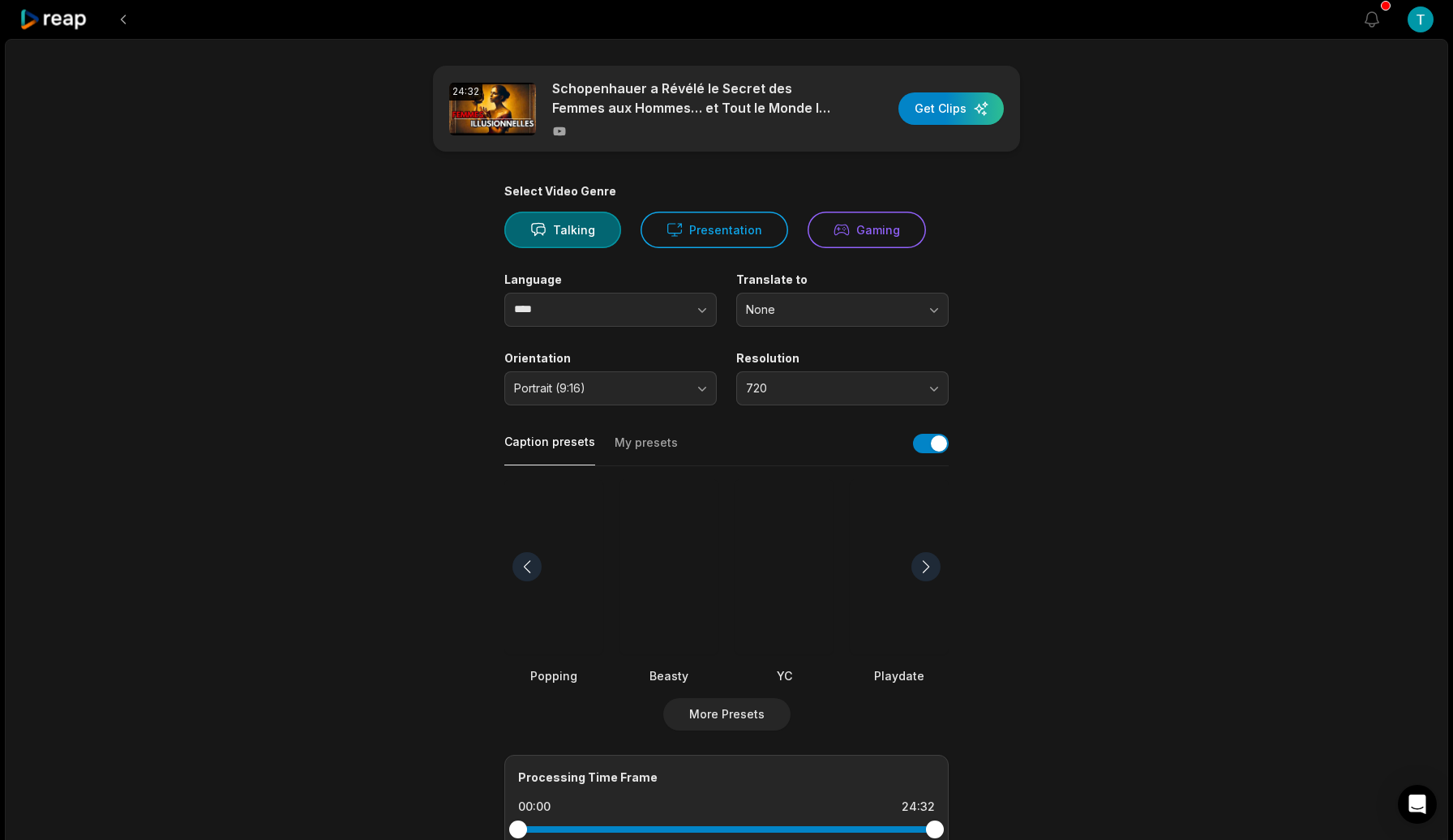 click at bounding box center (926, 567) 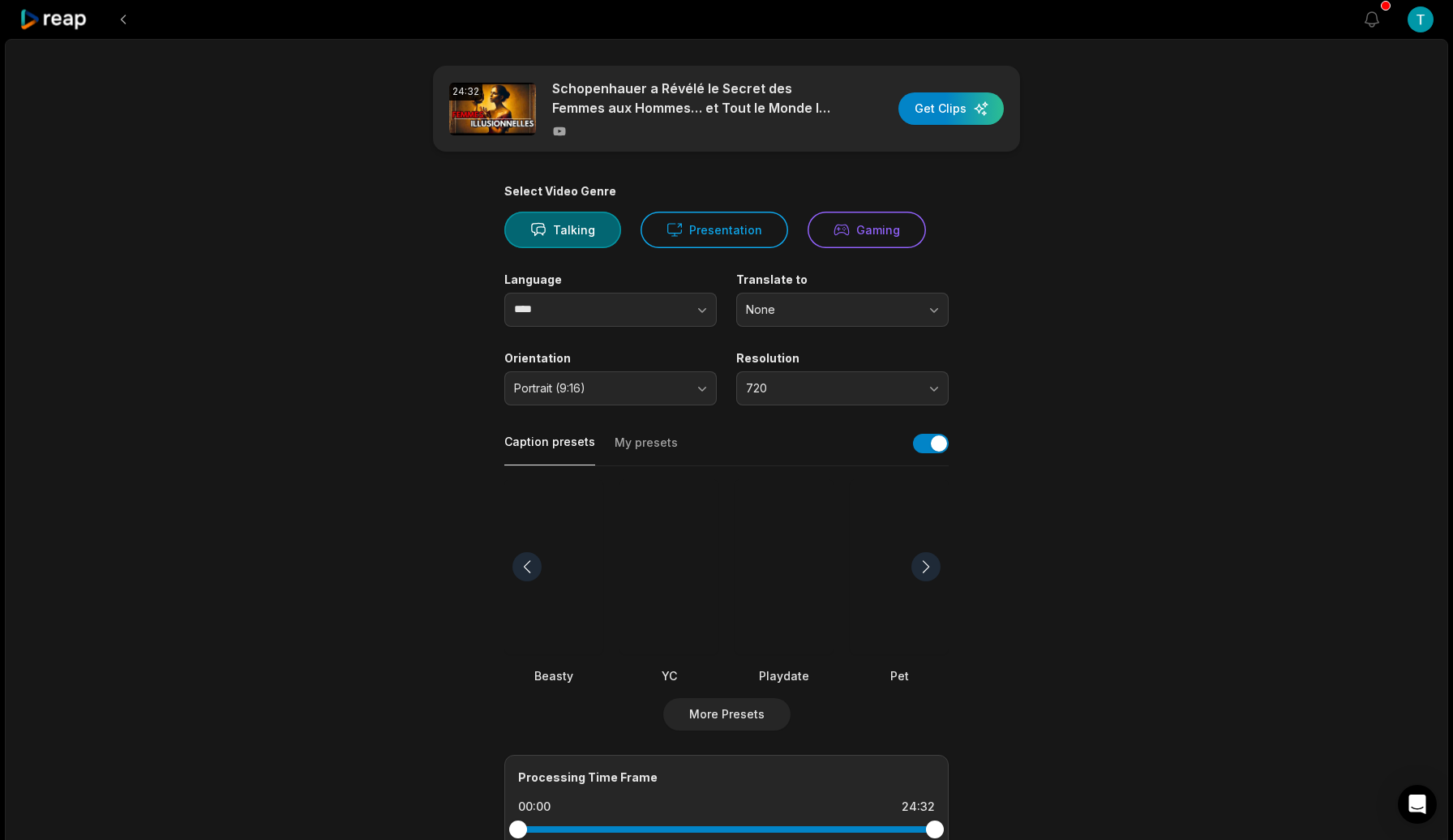 click at bounding box center (784, 567) 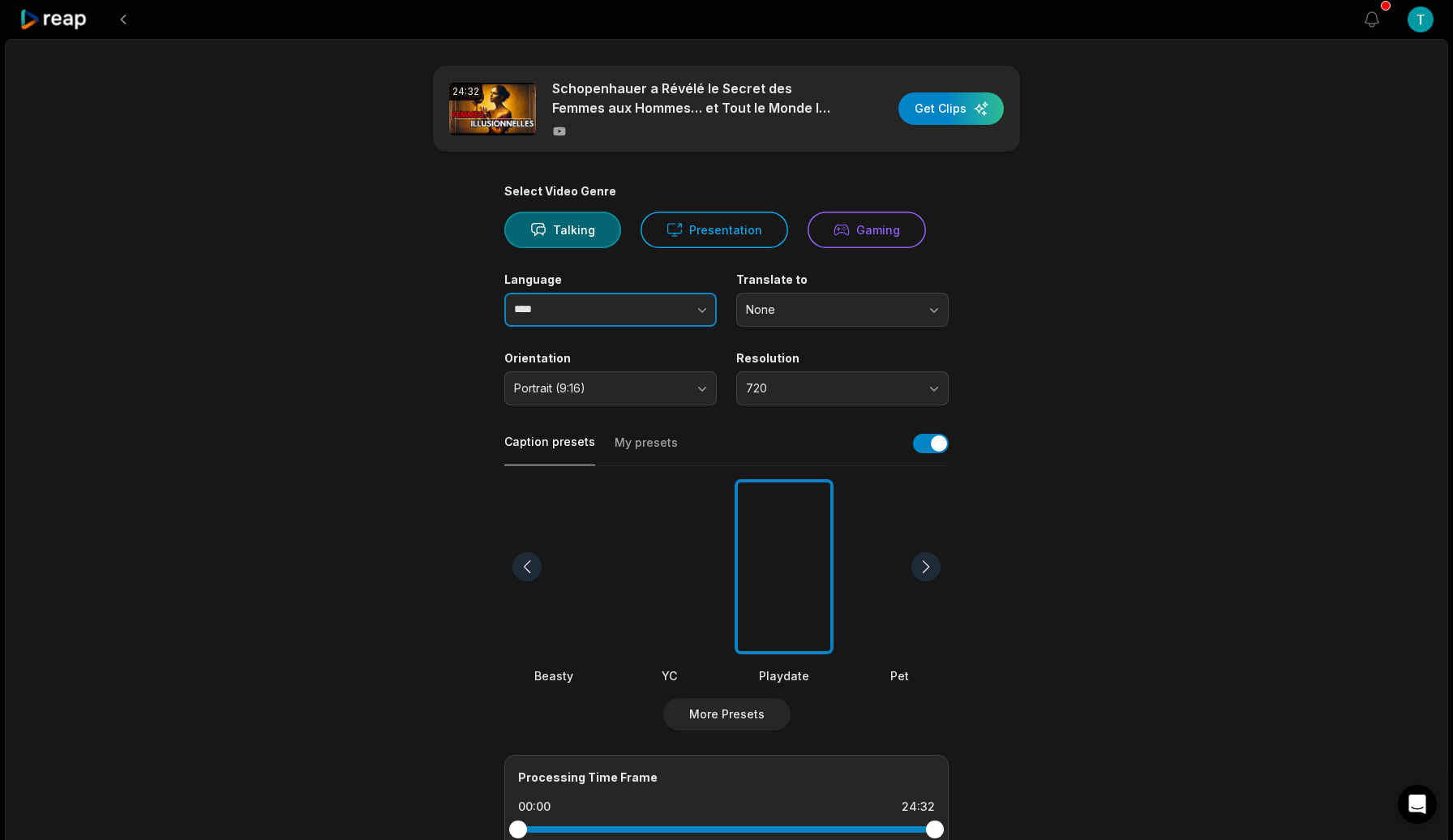 click at bounding box center [671, 310] 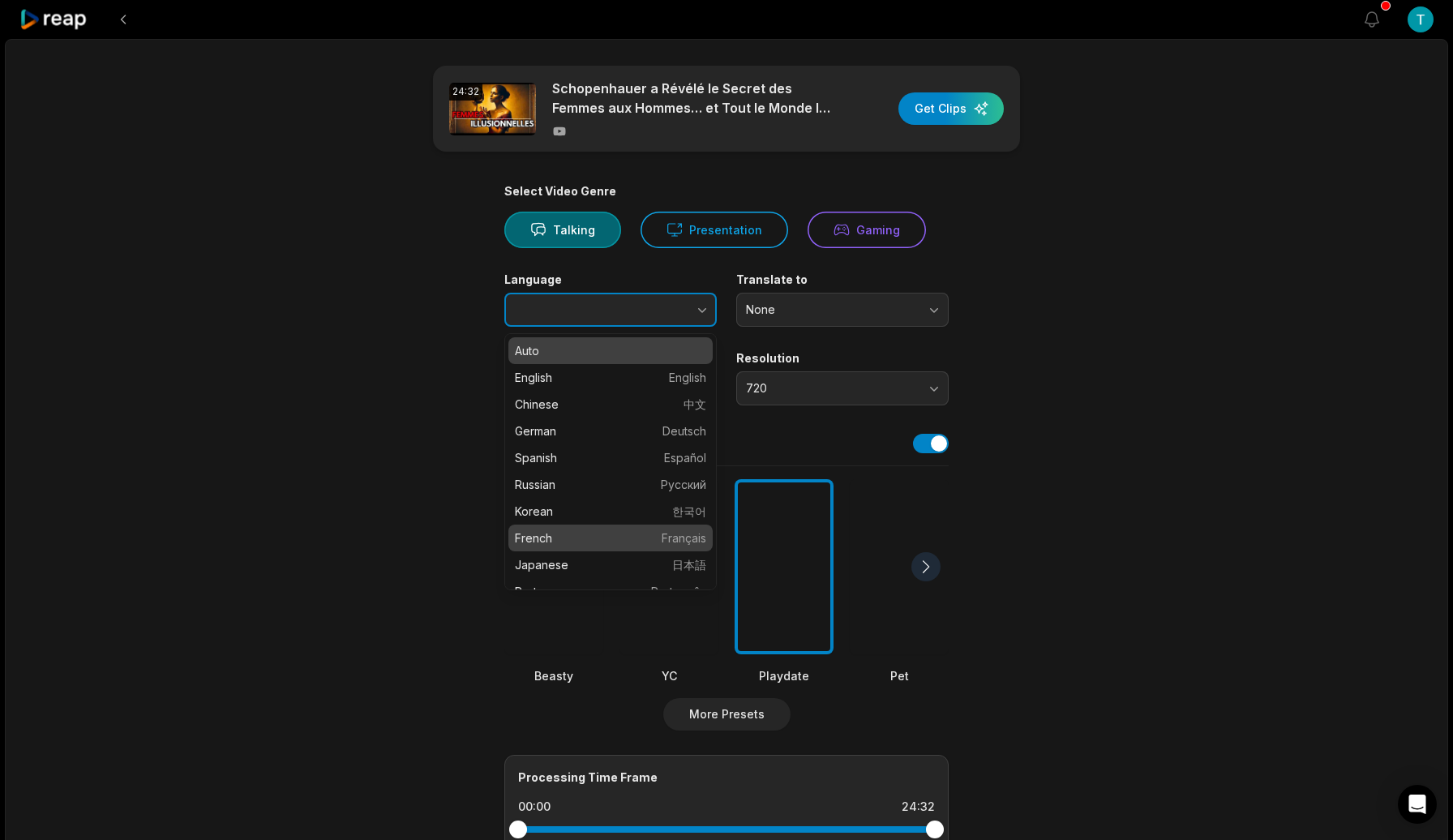 type on "******" 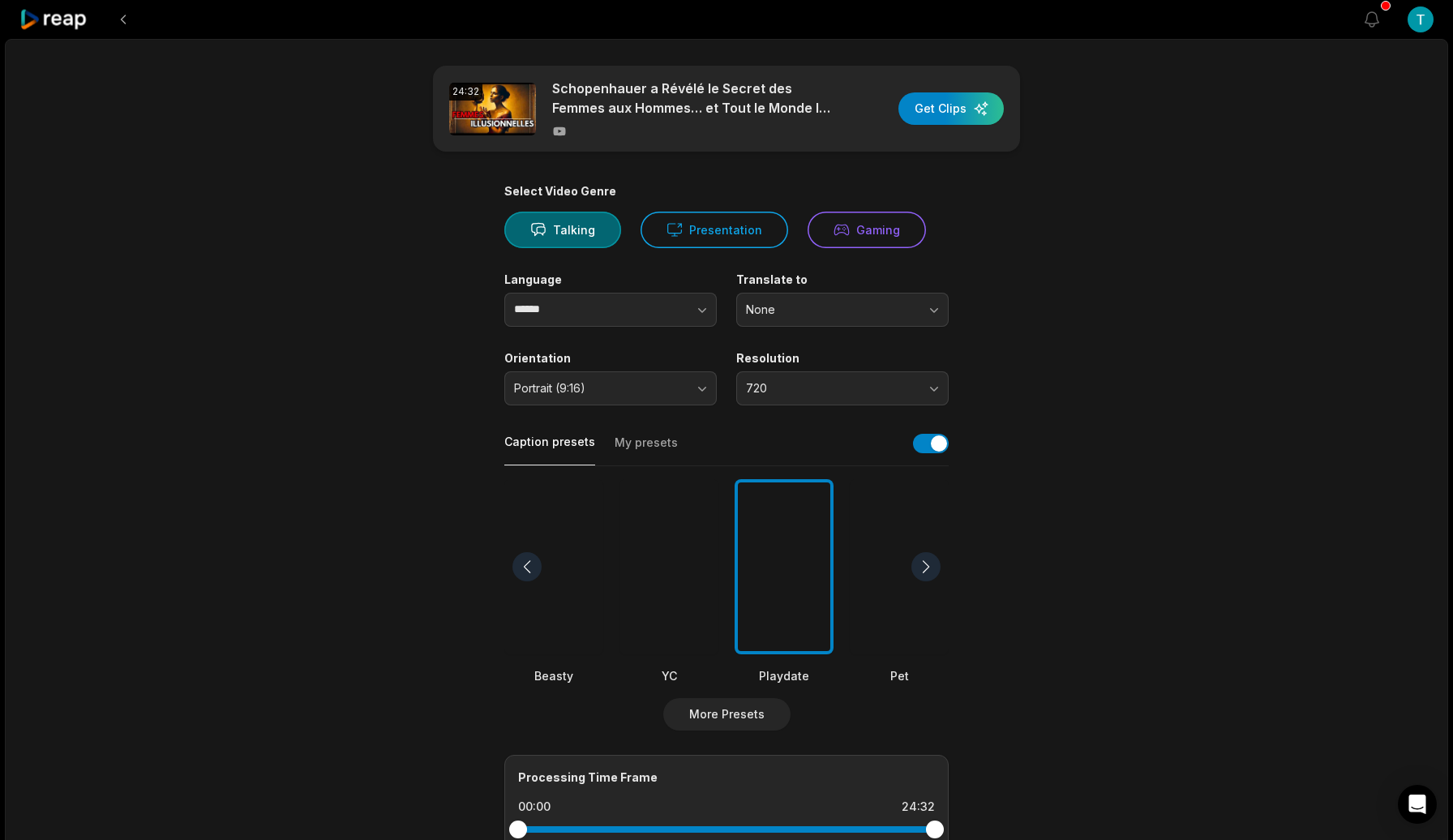 drag, startPoint x: 1024, startPoint y: 336, endPoint x: 932, endPoint y: 302, distance: 98.0816 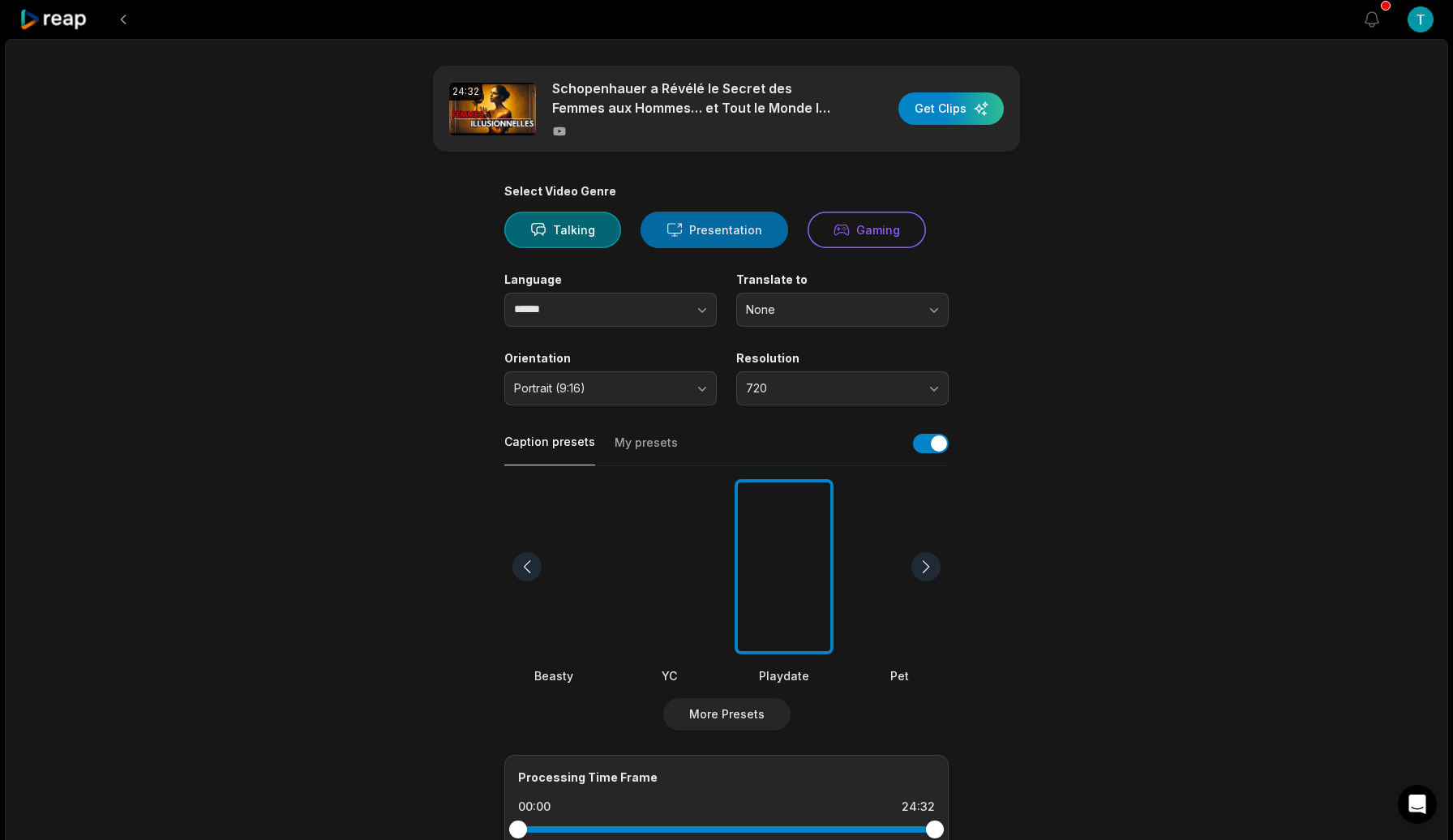 click on "Presentation" at bounding box center [714, 229] 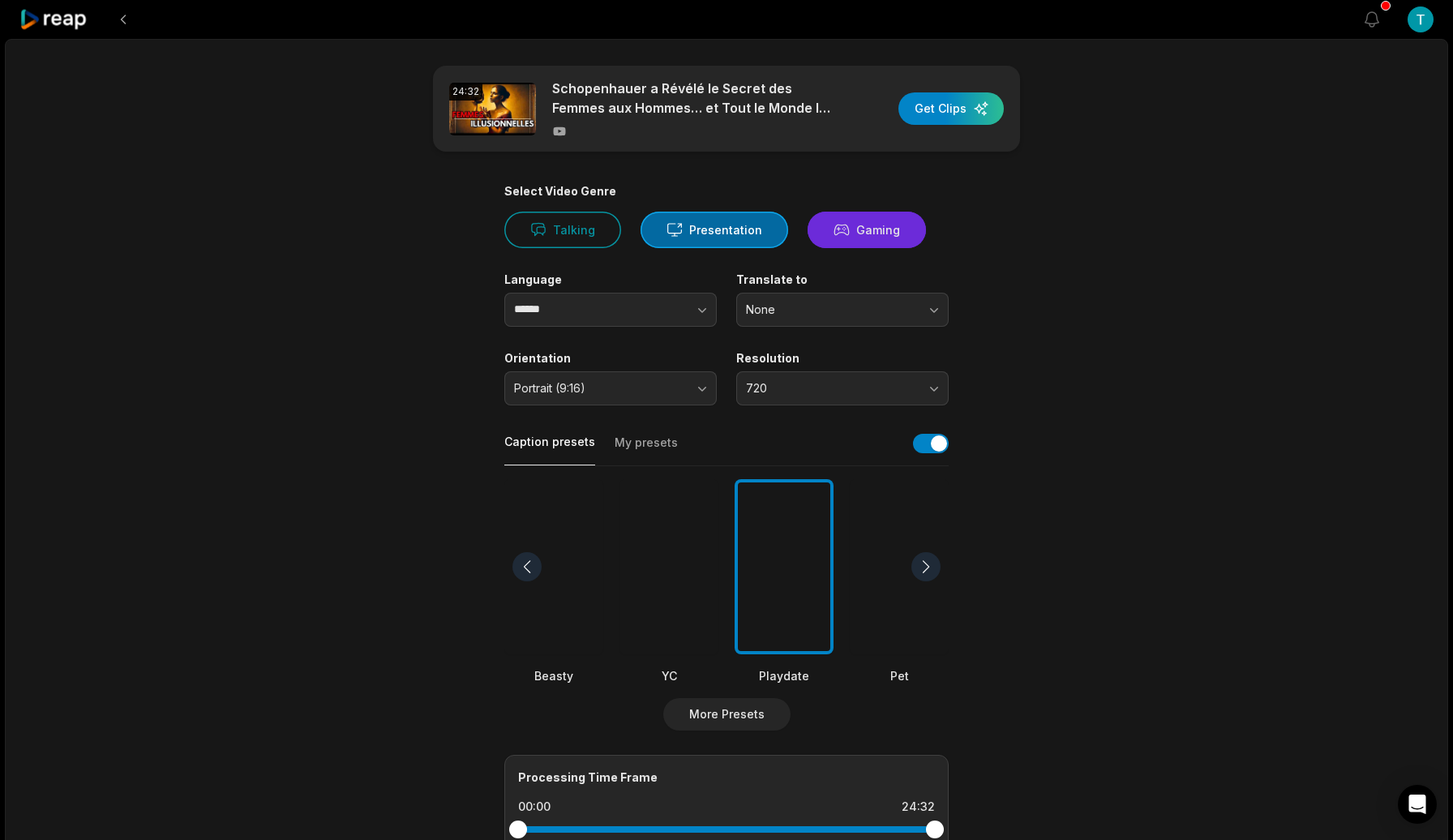 click 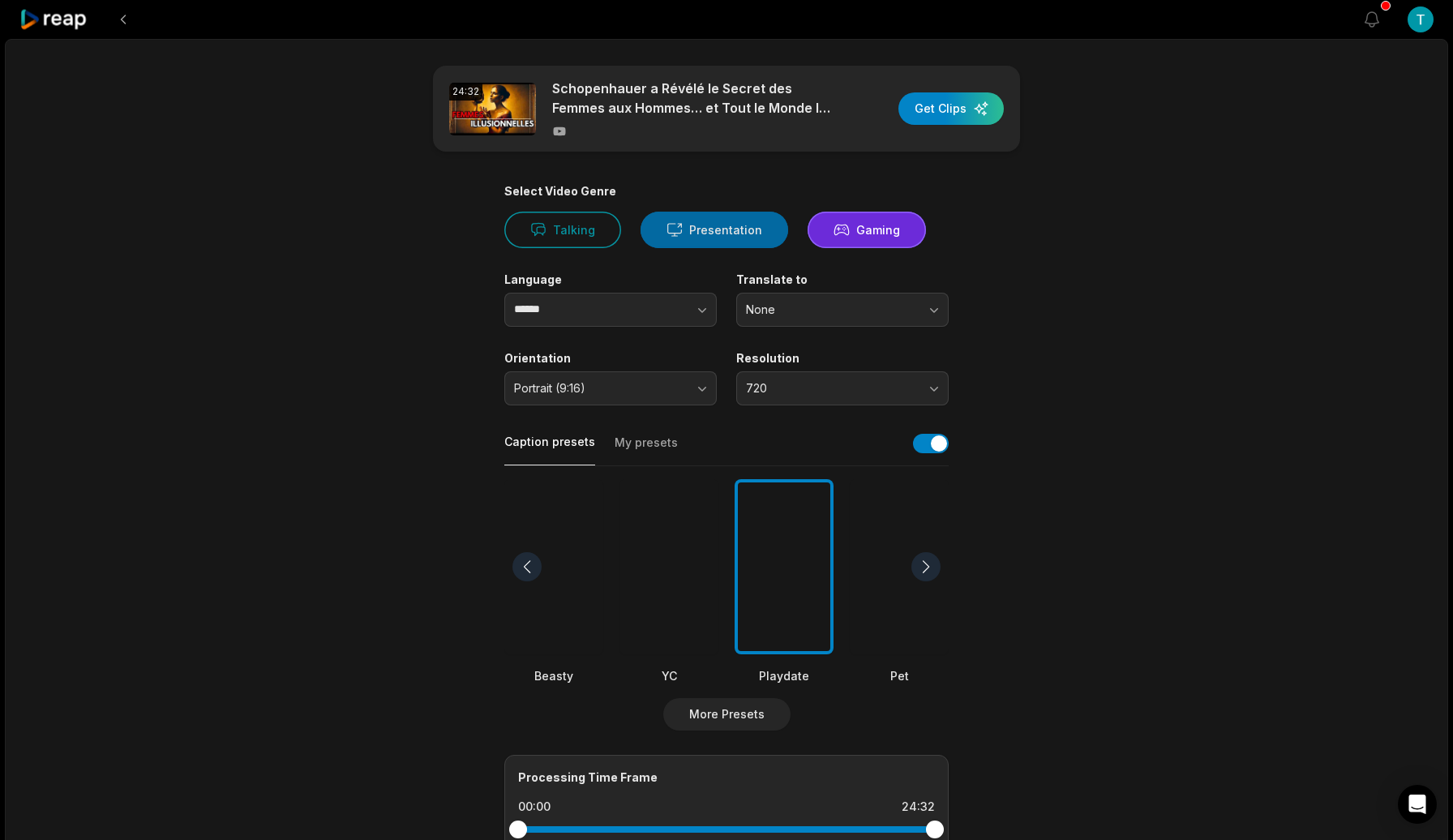 click on "Presentation" at bounding box center [714, 229] 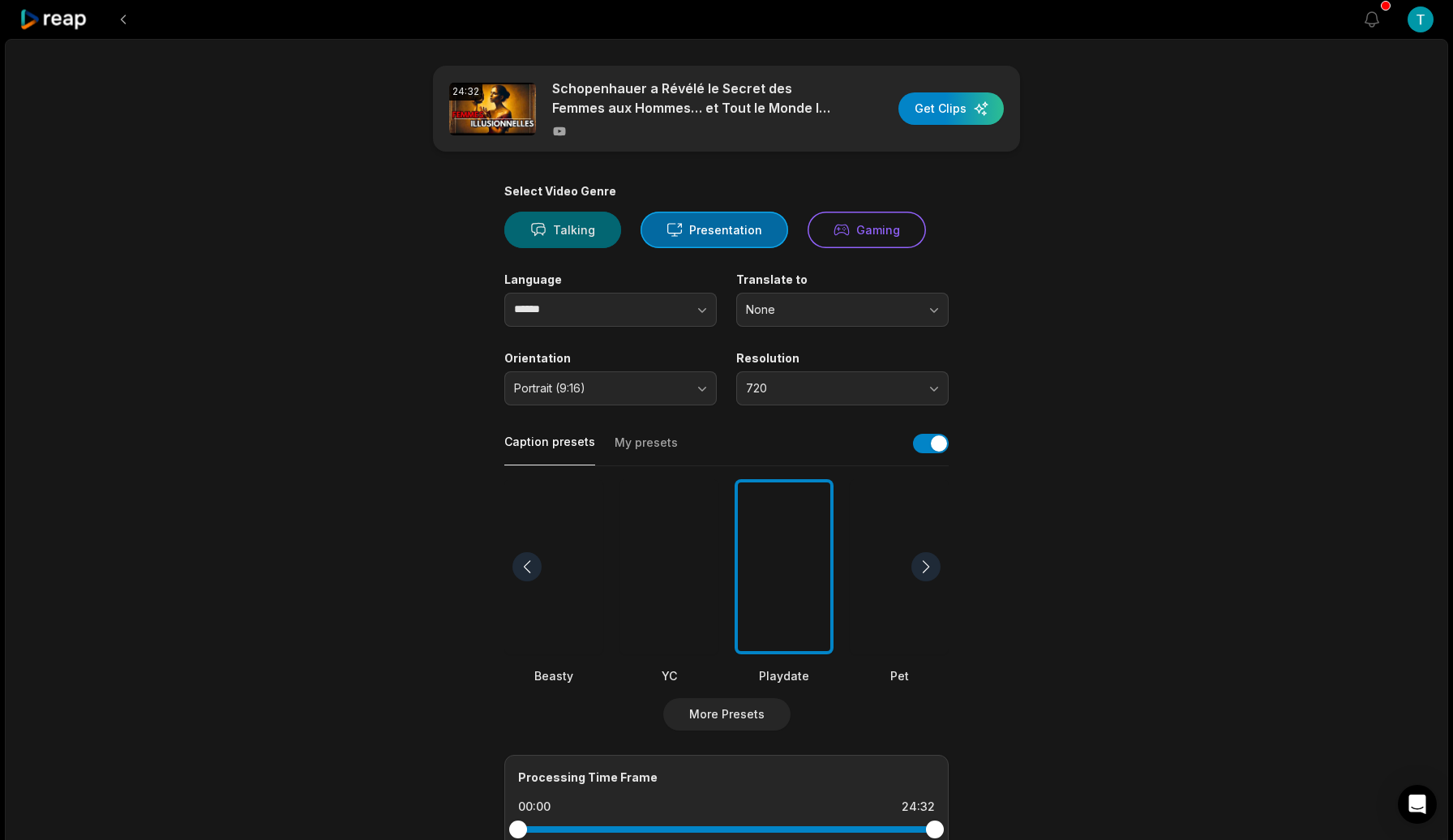 click on "Talking" at bounding box center (563, 229) 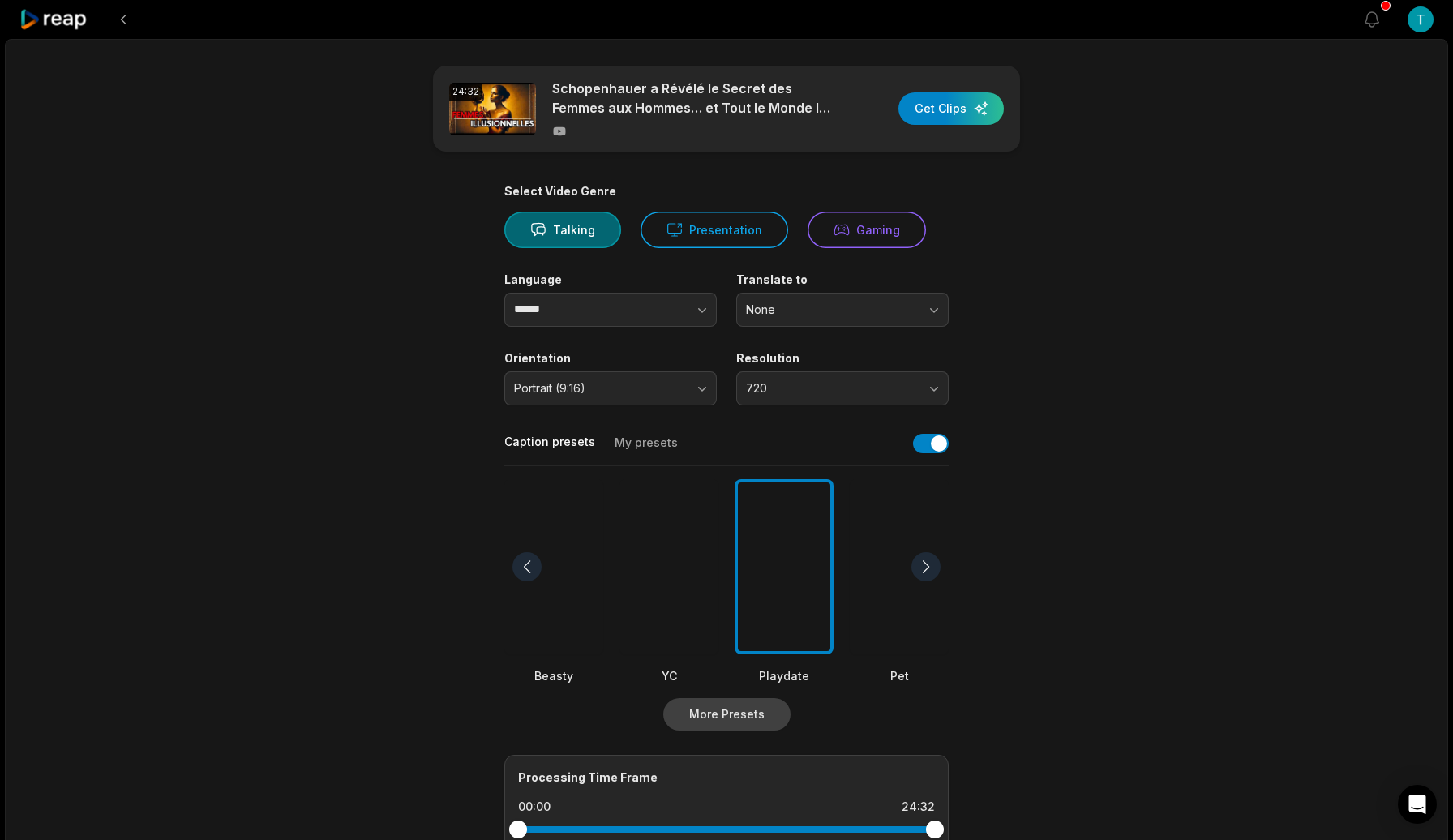 click on "More Presets" at bounding box center [726, 714] 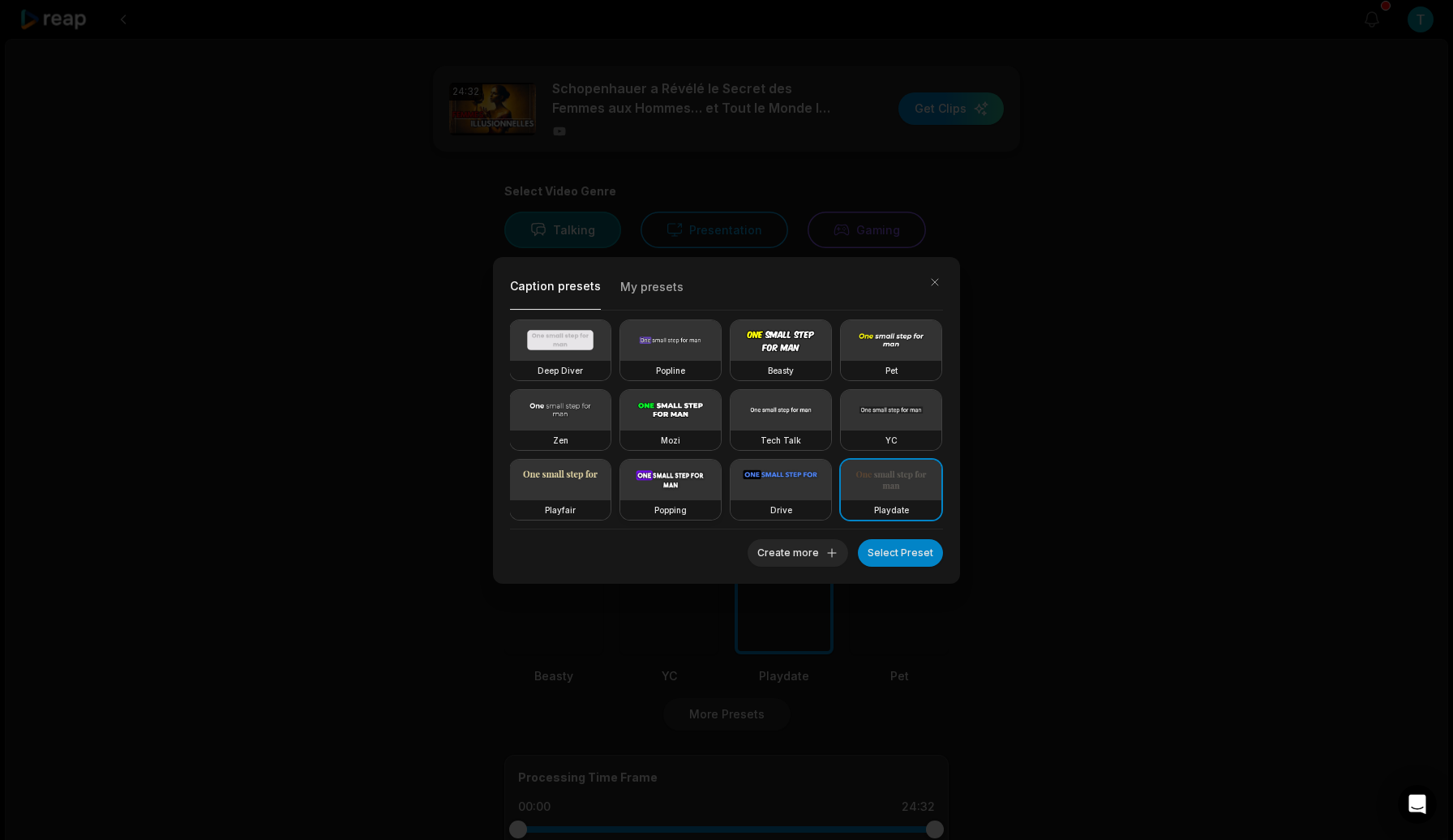click at bounding box center [671, 480] 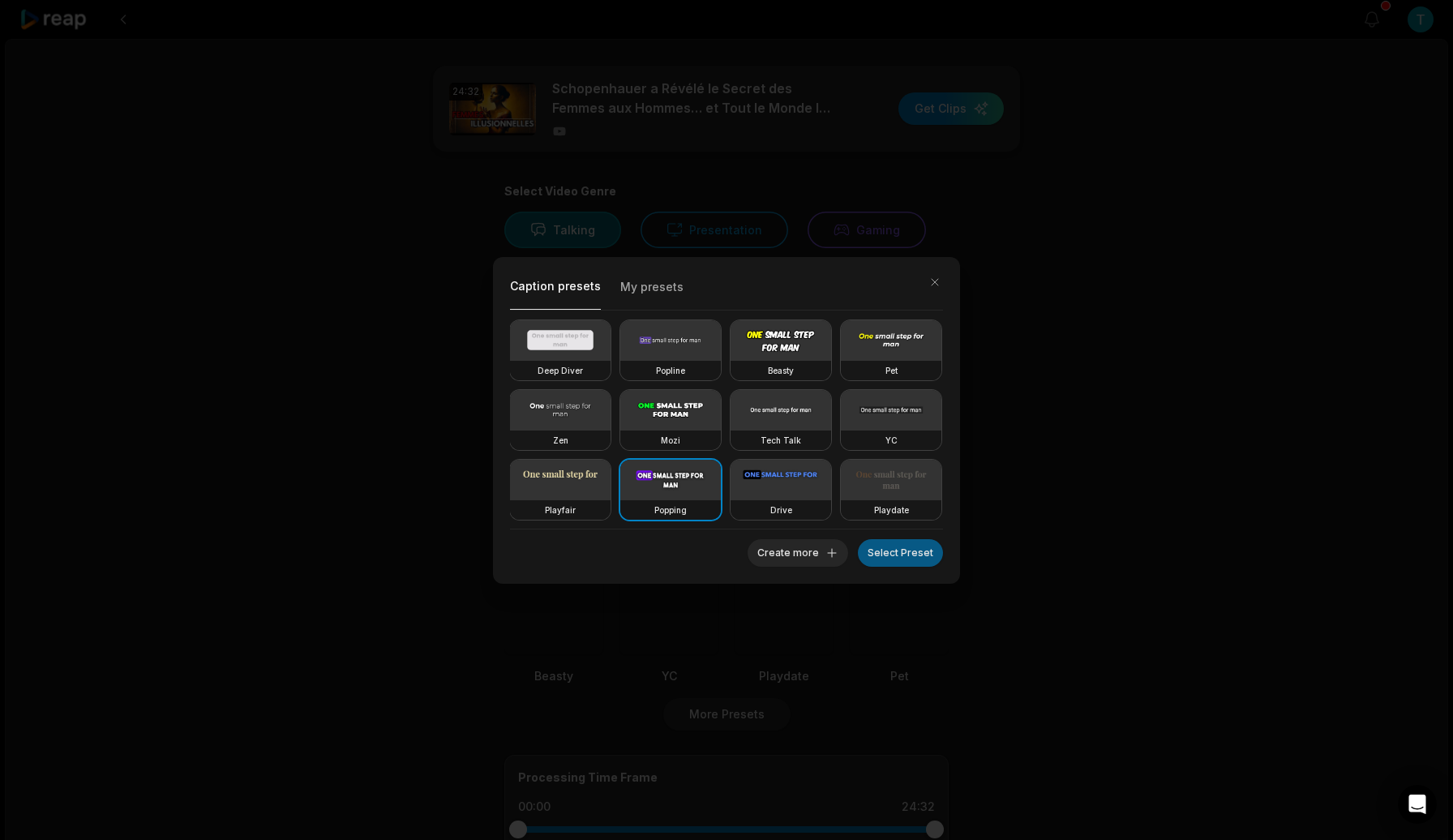 click on "Select Preset" at bounding box center [900, 553] 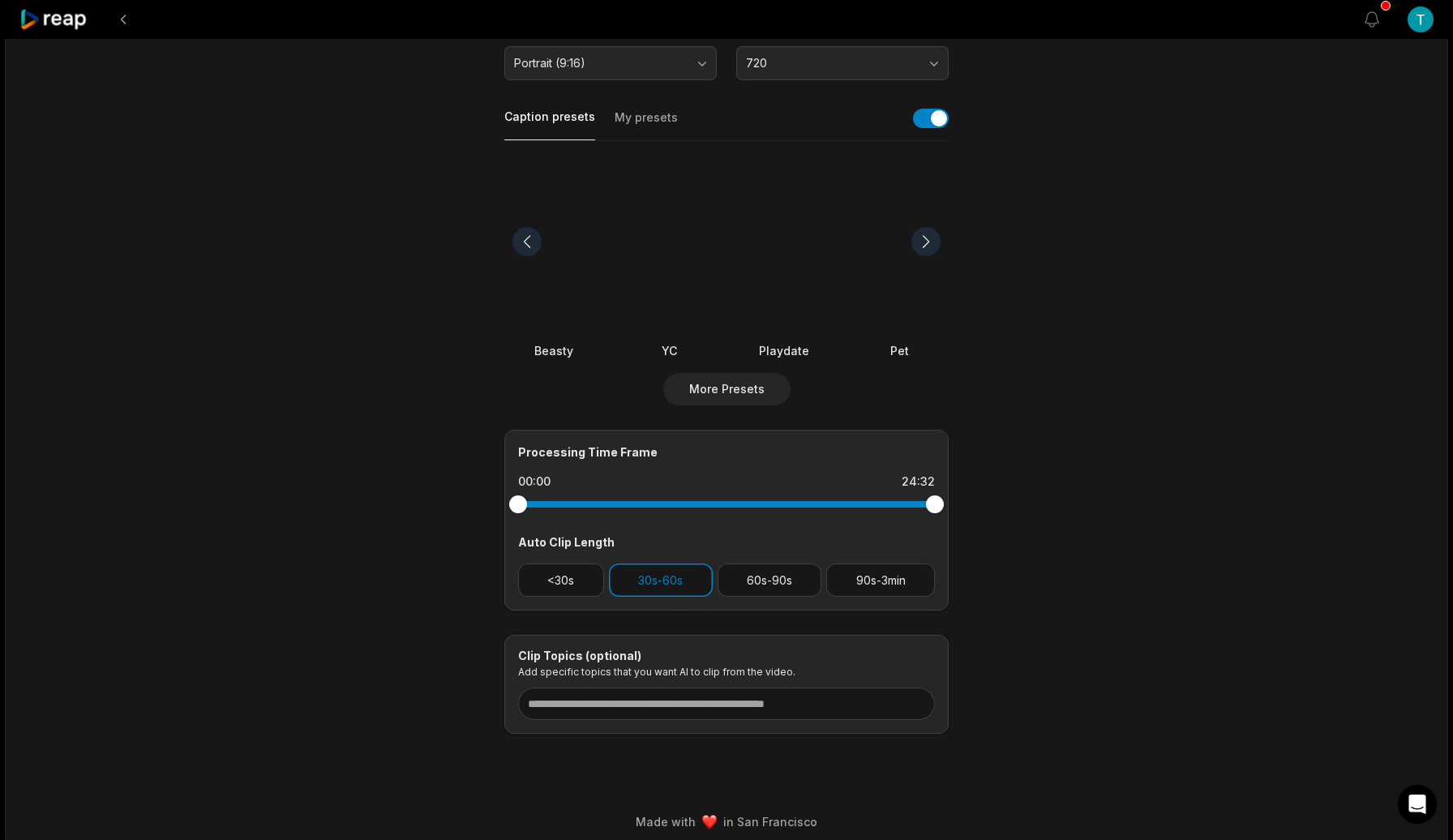 scroll, scrollTop: 336, scrollLeft: 0, axis: vertical 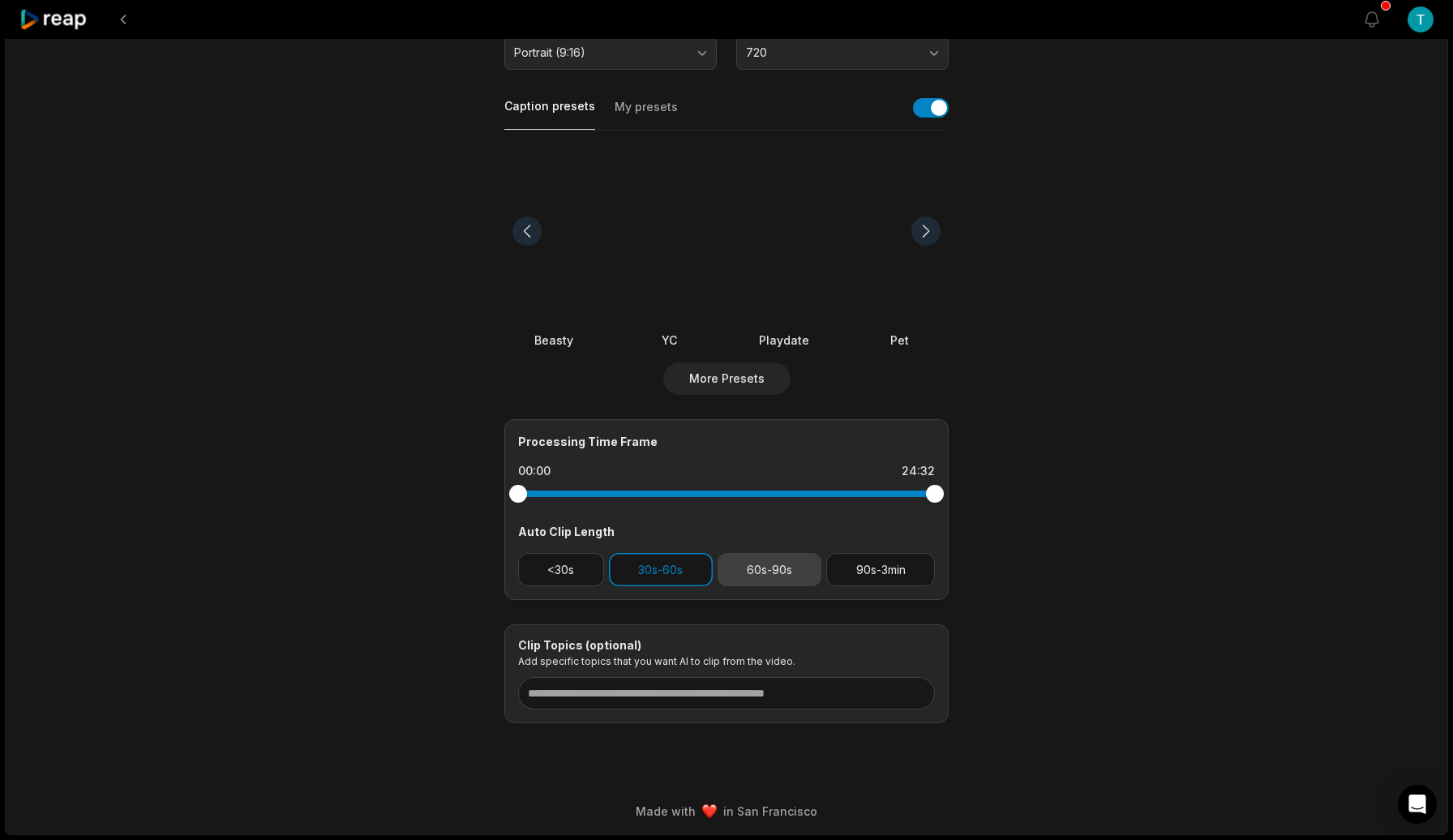 click on "60s-90s" at bounding box center [769, 569] 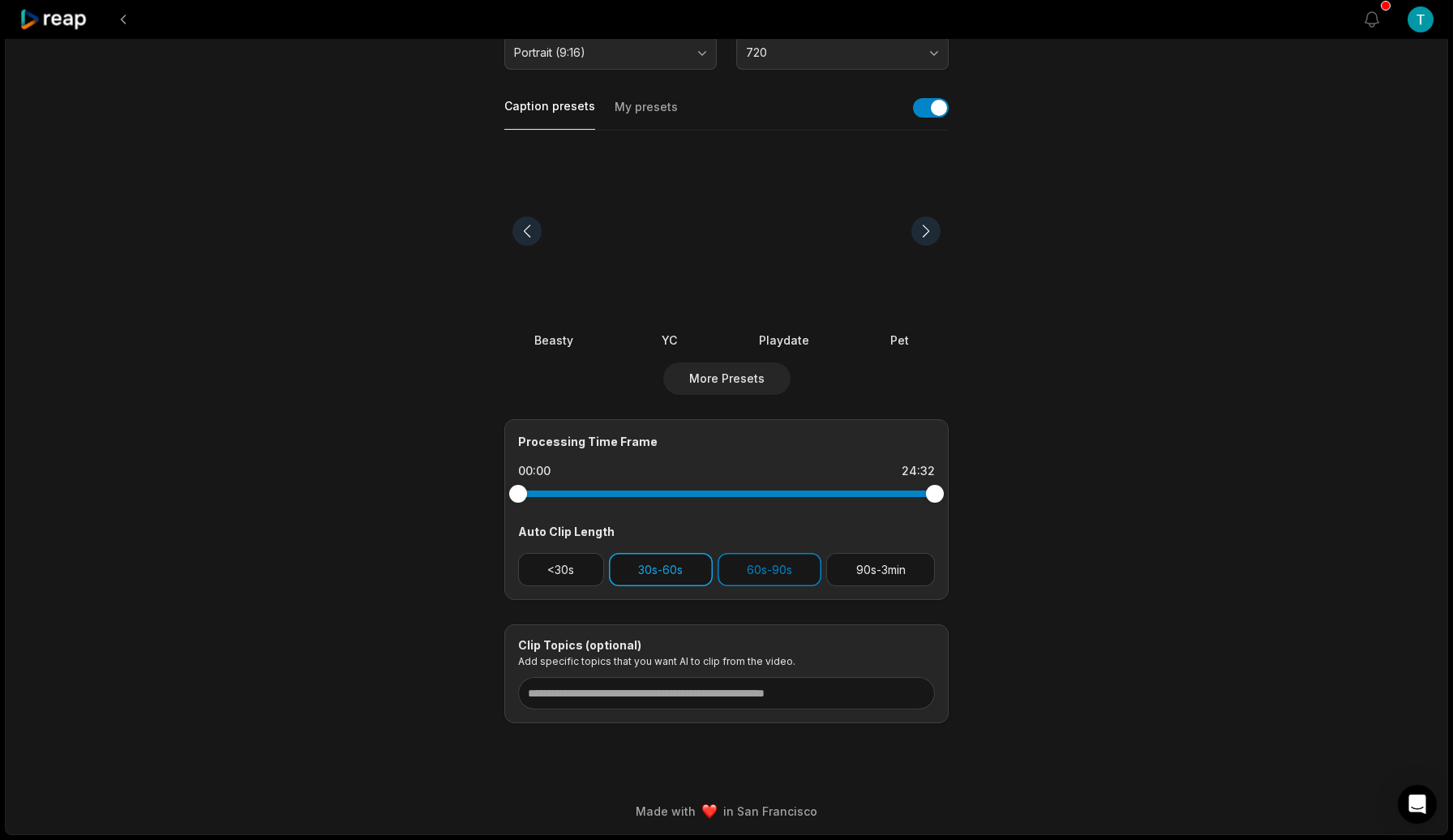 click on "30s-60s" at bounding box center (661, 569) 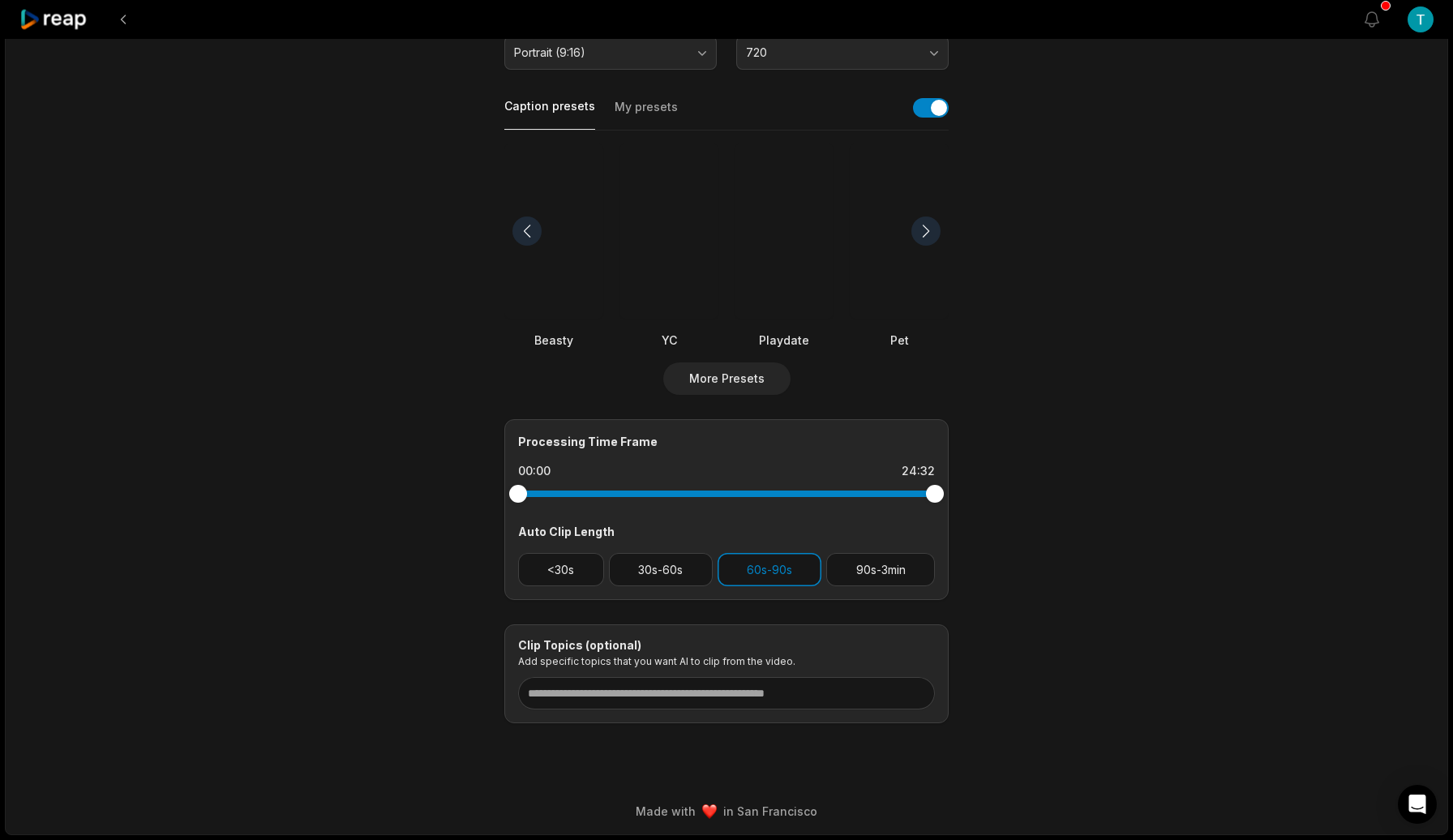 click on "24:32 Schopenhauer a Révélé le Secret des Femmes aux Hommes… et Tout le Monde l’a Ignoré! Get Clips Select Video Genre Talking Presentation Gaming Language ****** Translate to None Orientation Portrait (9:16) Resolution 720 Caption presets My presets Deep Diver Popping Beasty YC Playdate Pet Zen More Presets Processing Time Frame 00:00 24:32 Auto Clip Length <30s 30s-60s 60s-90s 90s-3min Clip Topics (optional) Add specific topics that you want AI to clip from the video." at bounding box center [726, 226] 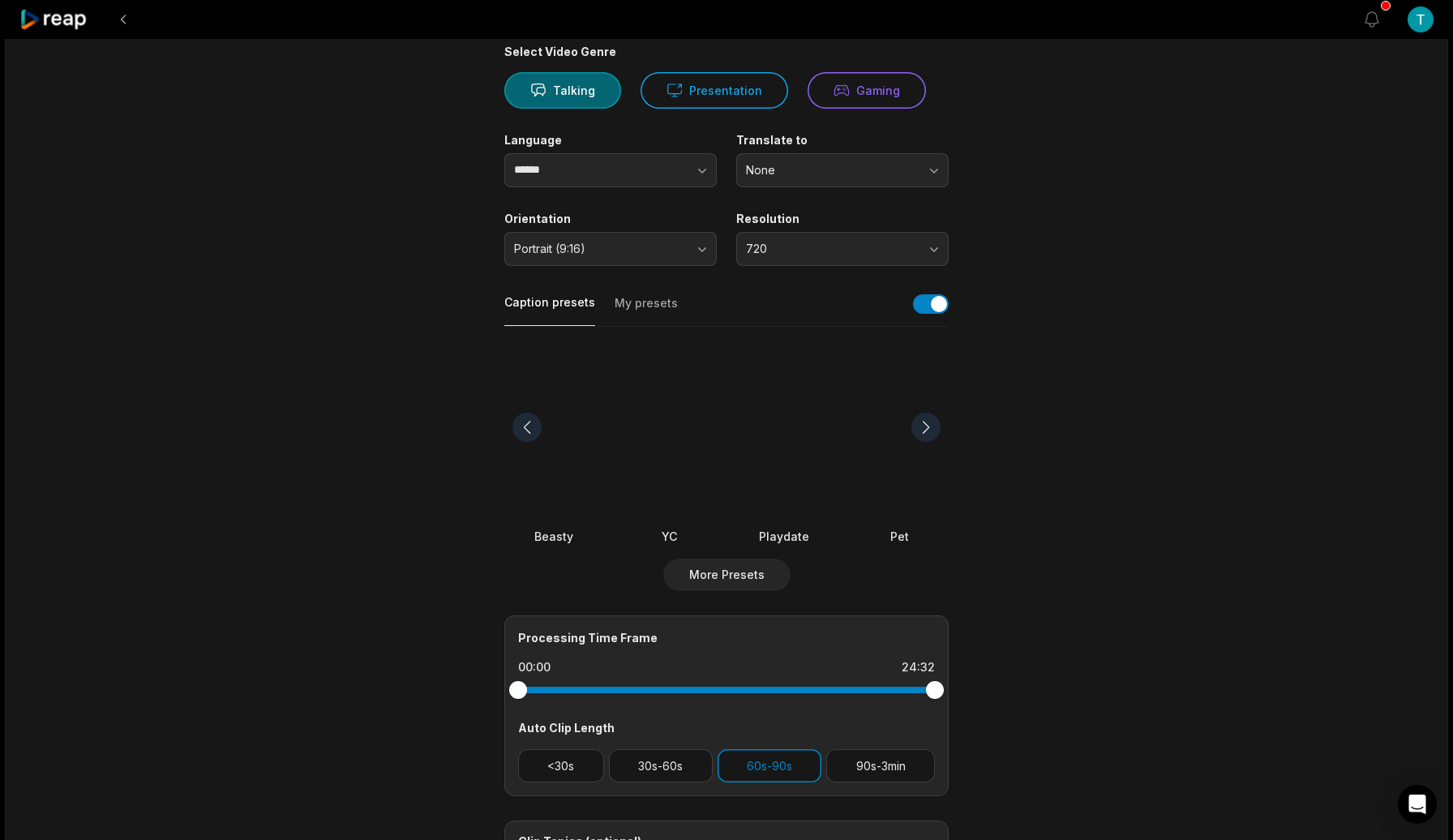 scroll, scrollTop: 0, scrollLeft: 0, axis: both 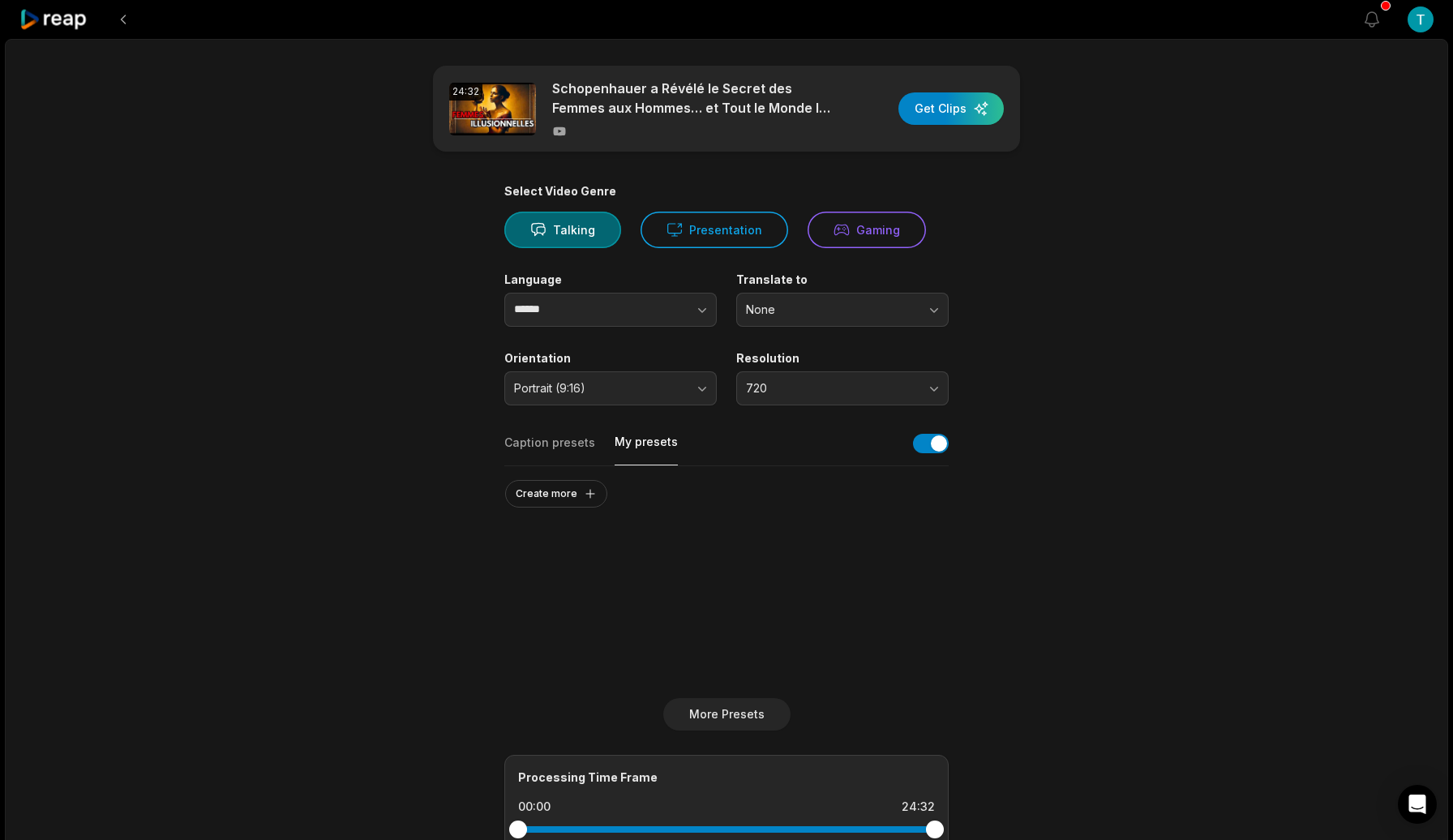 click on "My presets" at bounding box center (646, 449) 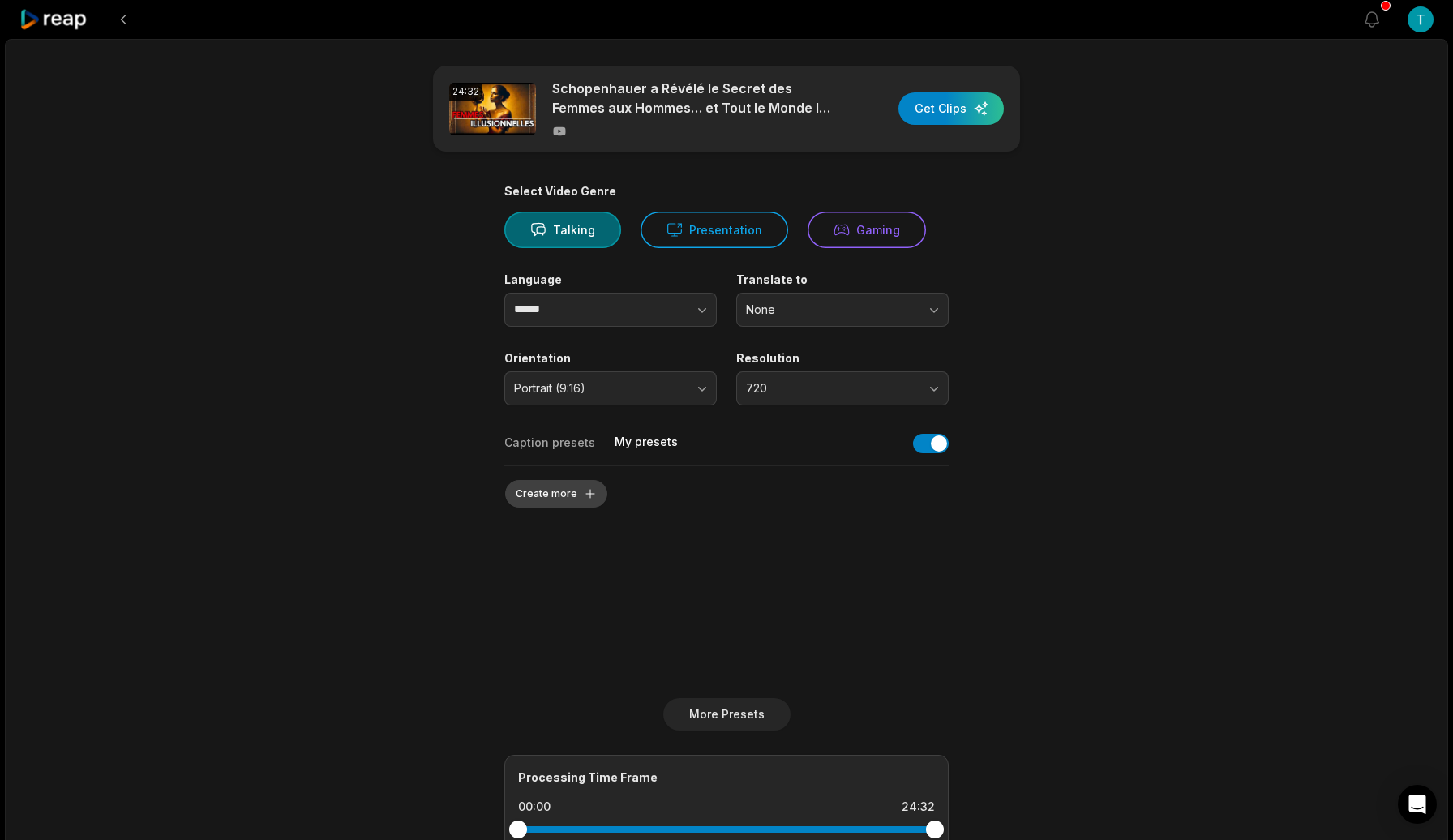 click on "Create more" at bounding box center (556, 494) 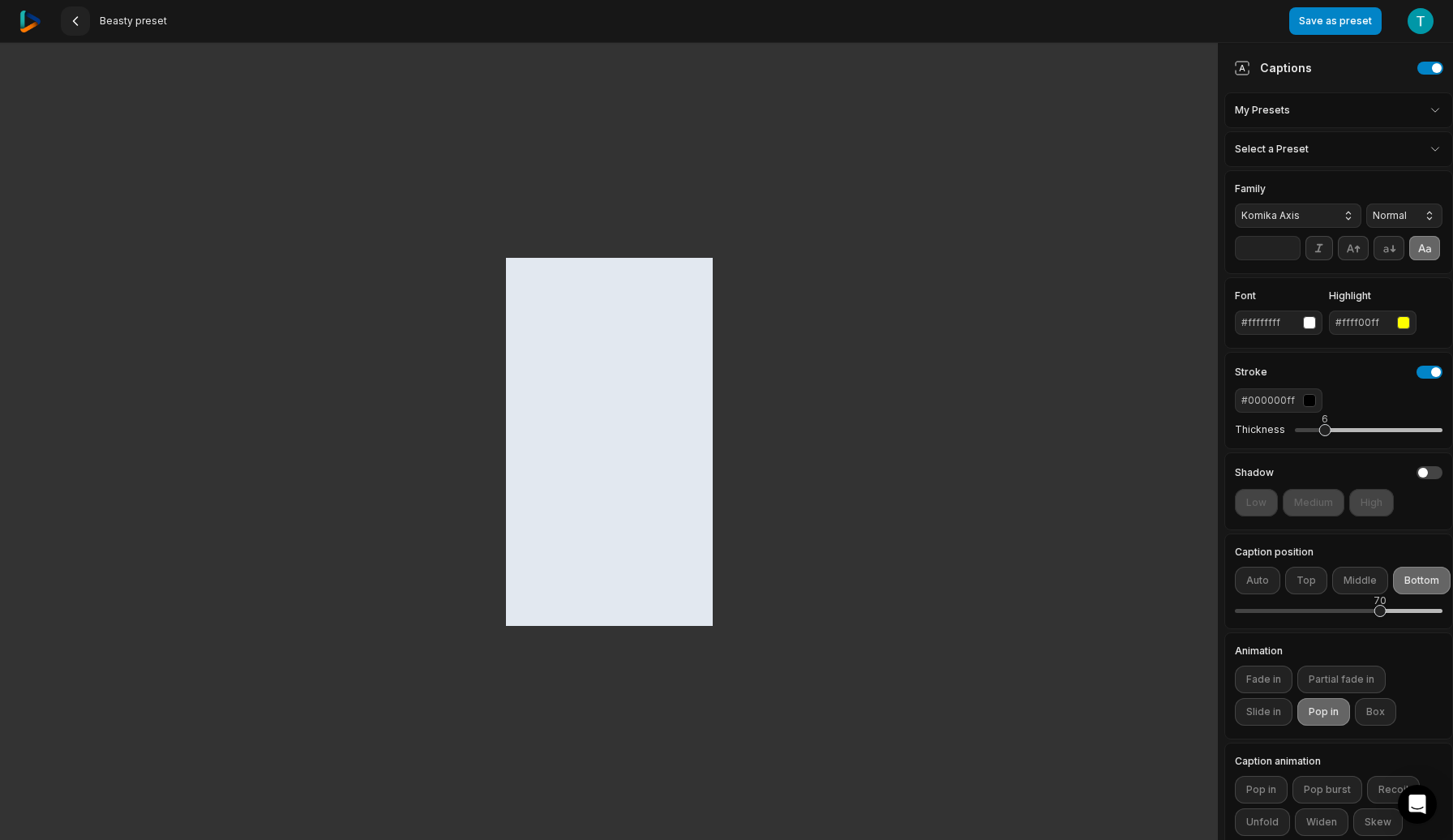 click 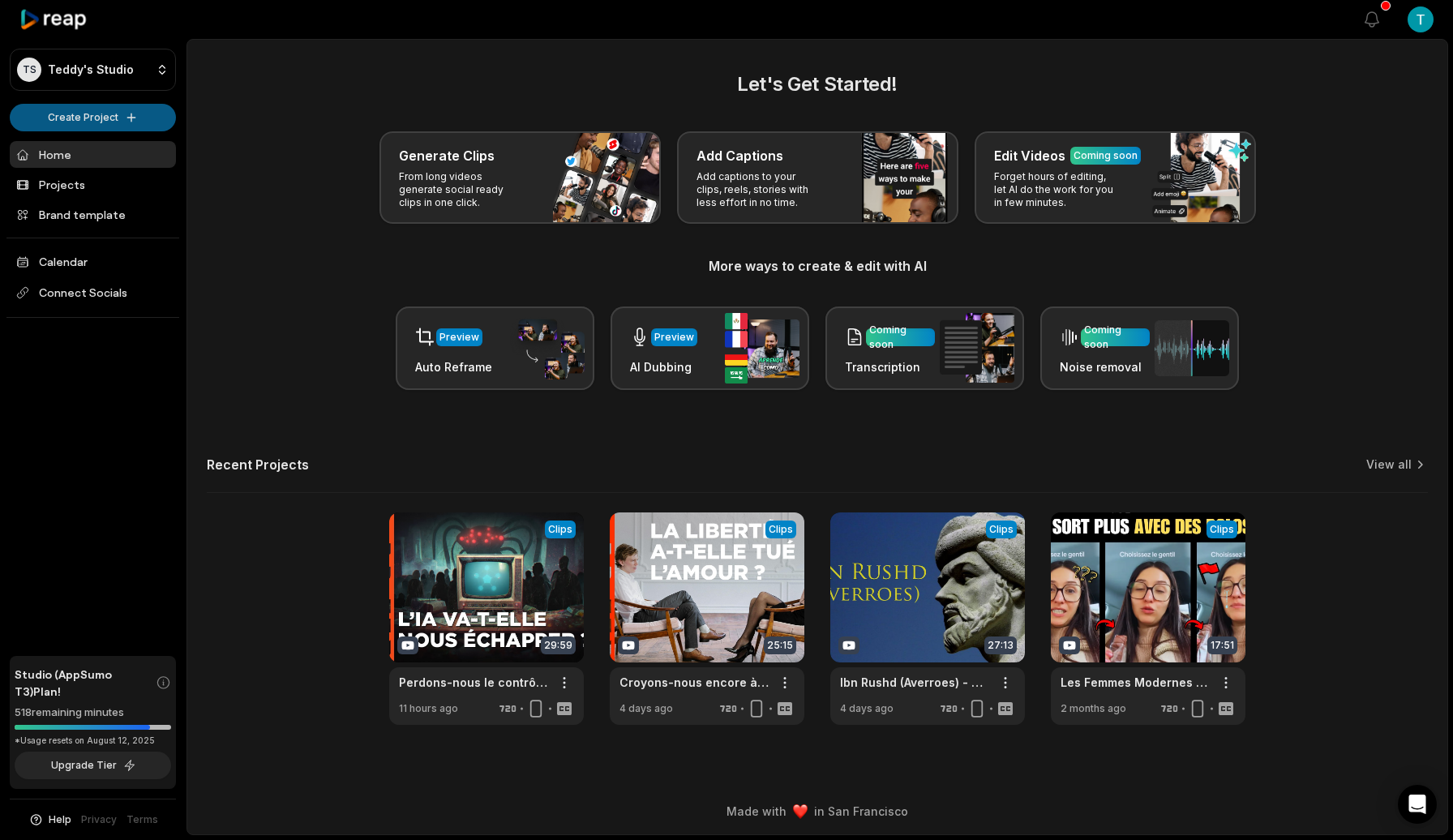 click on "TS Teddy's Studio Create Project Home Projects Brand template Calendar Connect Socials Studio (AppSumo T3)  Plan! 518  remaining minutes *Usage resets on August 12, 2025 Upgrade Tier Help Privacy Terms Open sidebar View notifications Open user menu   Let's Get Started! Generate Clips From long videos generate social ready clips in one click. Add Captions Add captions to your clips, reels, stories with less effort in no time. Edit Videos Coming soon Forget hours of editing, let AI do the work for you in few minutes. More ways to create & edit with AI Preview Auto Reframe Preview AI Dubbing Coming soon Transcription Coming soon Noise removal Recent Projects View all View Clips Clips 29:59 Perdons-nous le contrôle sur l’IA ? | 42 - La réponse à presque tout | ARTE Open options 11 hours ago View Clips Clips 25:15 Croyons-nous encore à l'amour ? | Les idées larges | ARTE Open options 4 days ago View Clips Clips 27:13 Ibn Rushd (Averroes) - Champion of Reason Open options 4 days ago View Clips Clips 17:51" at bounding box center (726, 420) 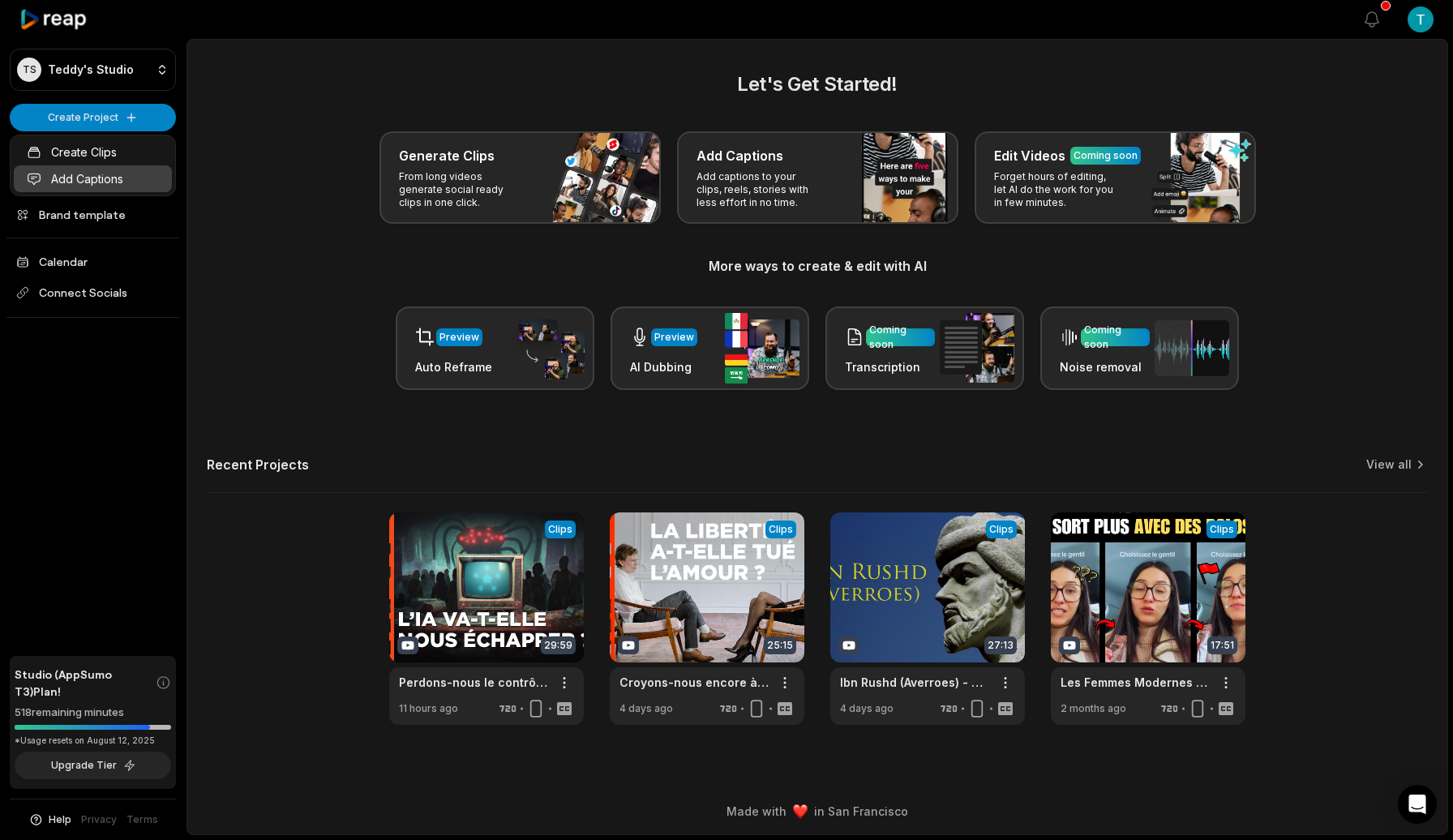 click on "Add Captions" at bounding box center [92, 178] 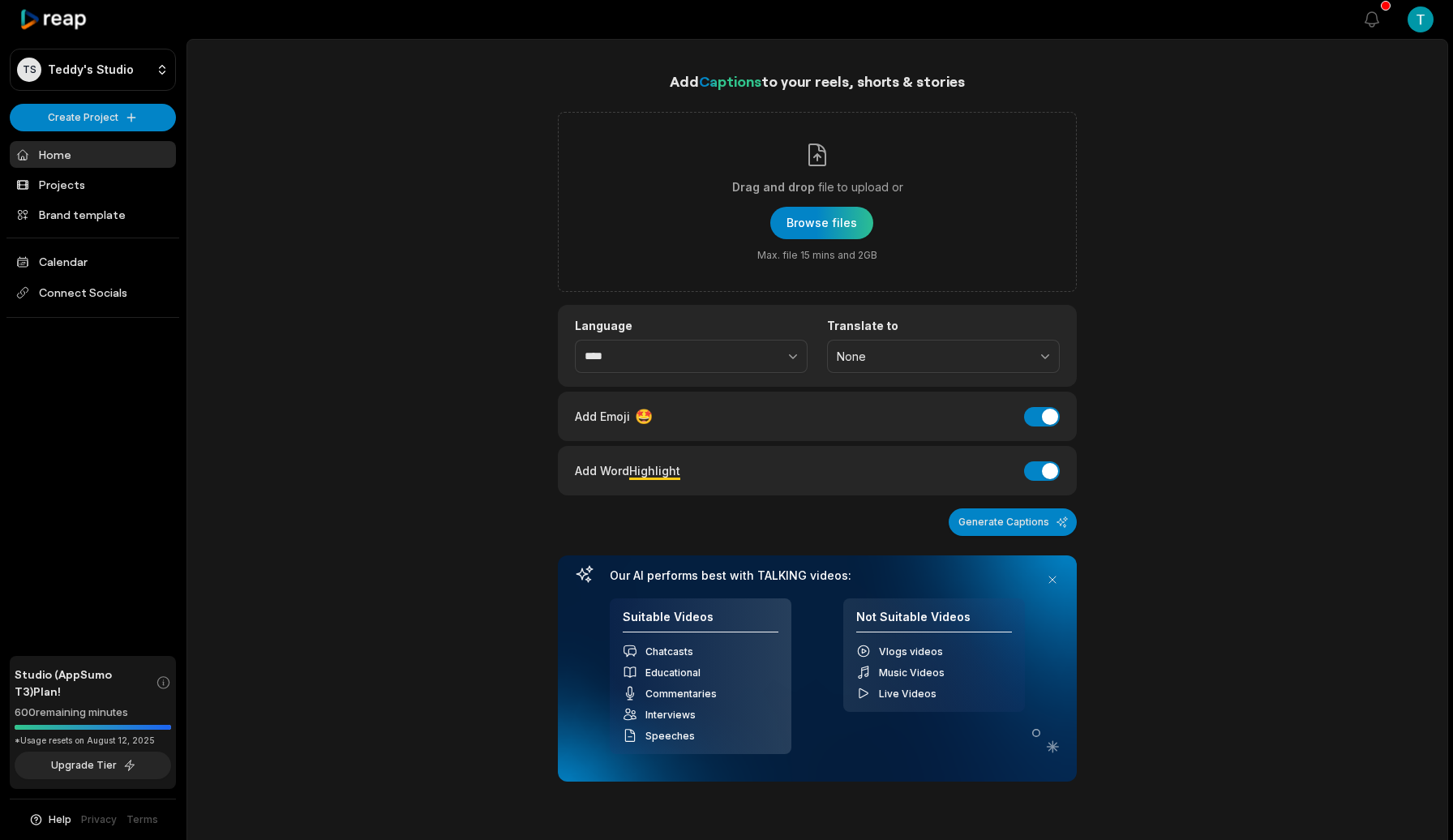 scroll, scrollTop: 0, scrollLeft: 0, axis: both 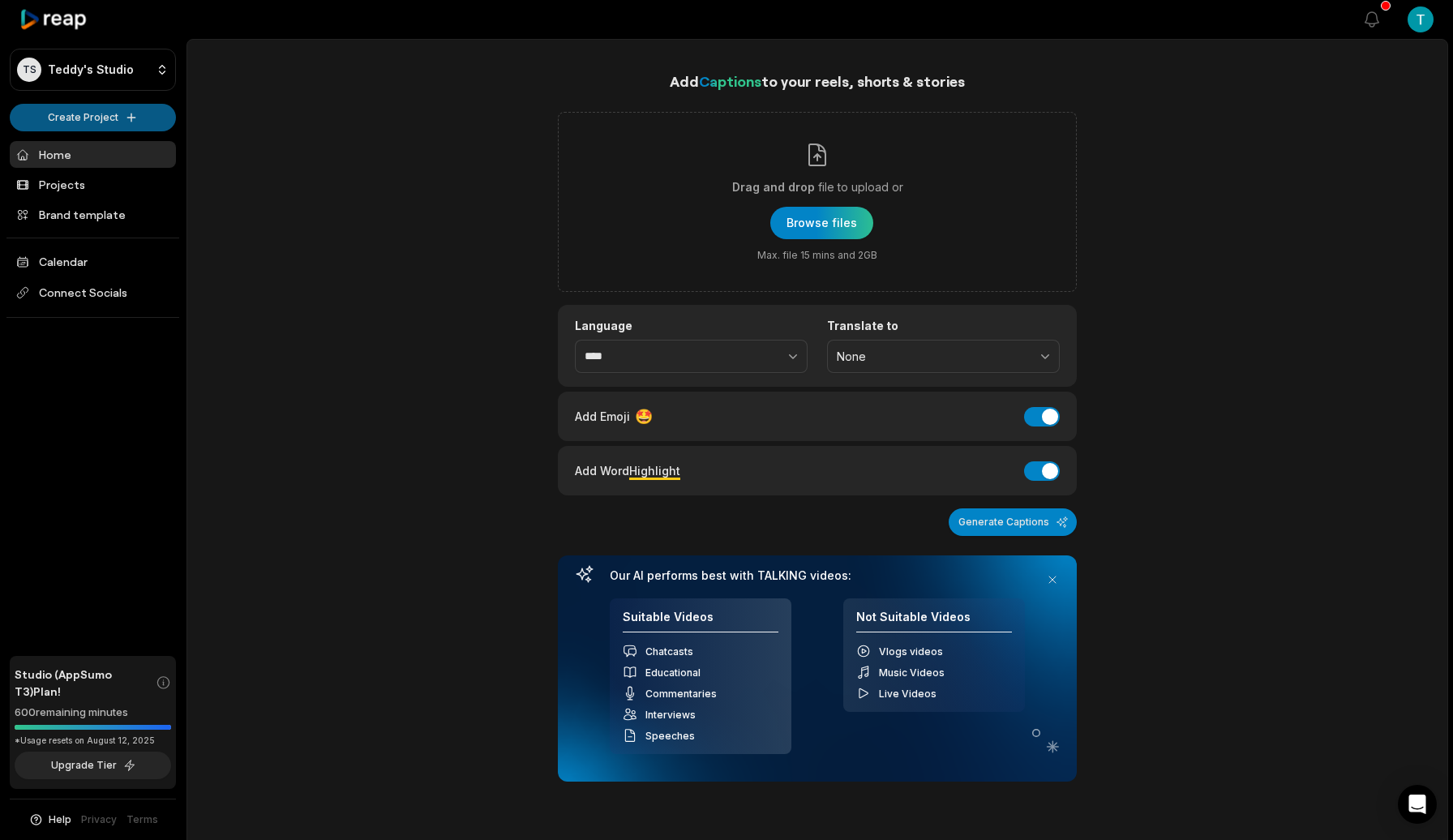 click on "TS Teddy's Studio Create Project Home Projects Brand template Calendar Connect Socials Studio (AppSumo T3)  Plan! 600  remaining minutes *Usage resets on August 12, 2025 Upgrade Tier Help Privacy Terms Open sidebar View notifications Open user menu   Add  Captions  to your reels, shorts & stories Drag and drop file to upload or Browse files Max. file 15 mins and 2GB Language **** Translate to None Add Emoji 🤩 Add Emoji Add Word  Highlight Add Word Highlight Generate Captions Our AI performs best with TALKING videos: Suitable Videos Chatcasts Educational  Commentaries  Interviews  Speeches Not Suitable Videos Vlogs videos Music Videos Live Videos Recent Projects View all View Clips Clips 29:59 Perdons-nous le contrôle sur l’IA ? | 42 - La réponse à presque tout | ARTE Open options 11 hours ago View Clips Clips 25:15 Croyons-nous encore à l'amour ? | Les idées larges | ARTE Open options 4 days ago View Clips Clips 27:13 Ibn Rushd (Averroes) - Champion of Reason Open options 4 days ago View Clips Clips" at bounding box center (726, 420) 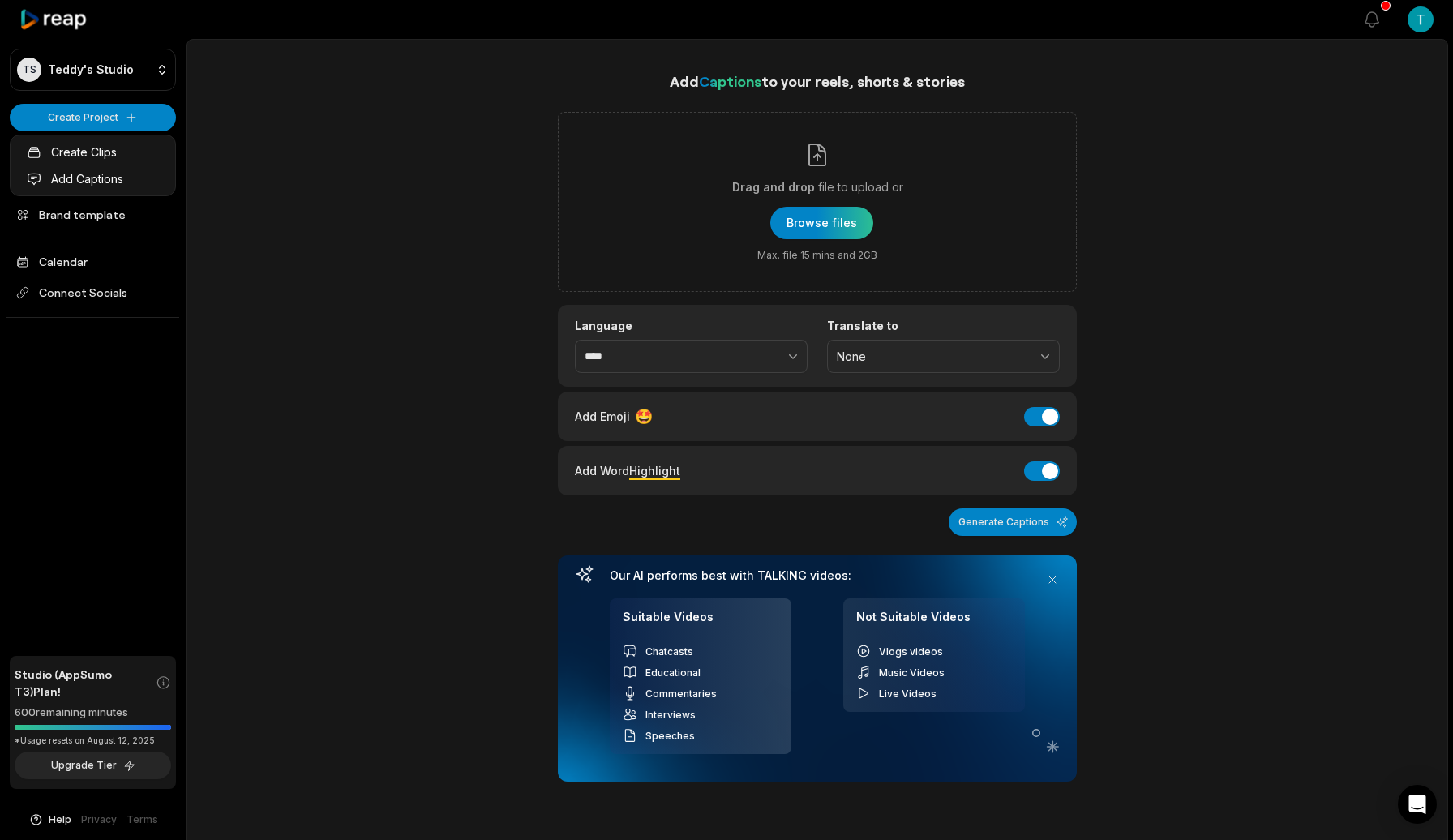 click on "TS Teddy's Studio Create Project Home Projects Brand template Calendar Connect Socials Studio (AppSumo T3)  Plan! 600  remaining minutes *Usage resets on August 12, 2025 Upgrade Tier Help Privacy Terms Open sidebar View notifications Open user menu   Add  Captions  to your reels, shorts & stories Drag and drop file to upload or Browse files Max. file 15 mins and 2GB Language **** Translate to None Add Emoji 🤩 Add Emoji Add Word  Highlight Add Word Highlight Generate Captions Our AI performs best with TALKING videos: Suitable Videos Chatcasts Educational  Commentaries  Interviews  Speeches Not Suitable Videos Vlogs videos Music Videos Live Videos Recent Projects View all View Clips Clips 29:59 Perdons-nous le contrôle sur l’IA ? | 42 - La réponse à presque tout | ARTE Open options 11 hours ago View Clips Clips 25:15 Croyons-nous encore à l'amour ? | Les idées larges | ARTE Open options 4 days ago View Clips Clips 27:13 Ibn Rushd (Averroes) - Champion of Reason Open options 4 days ago View Clips Clips" at bounding box center [726, 420] 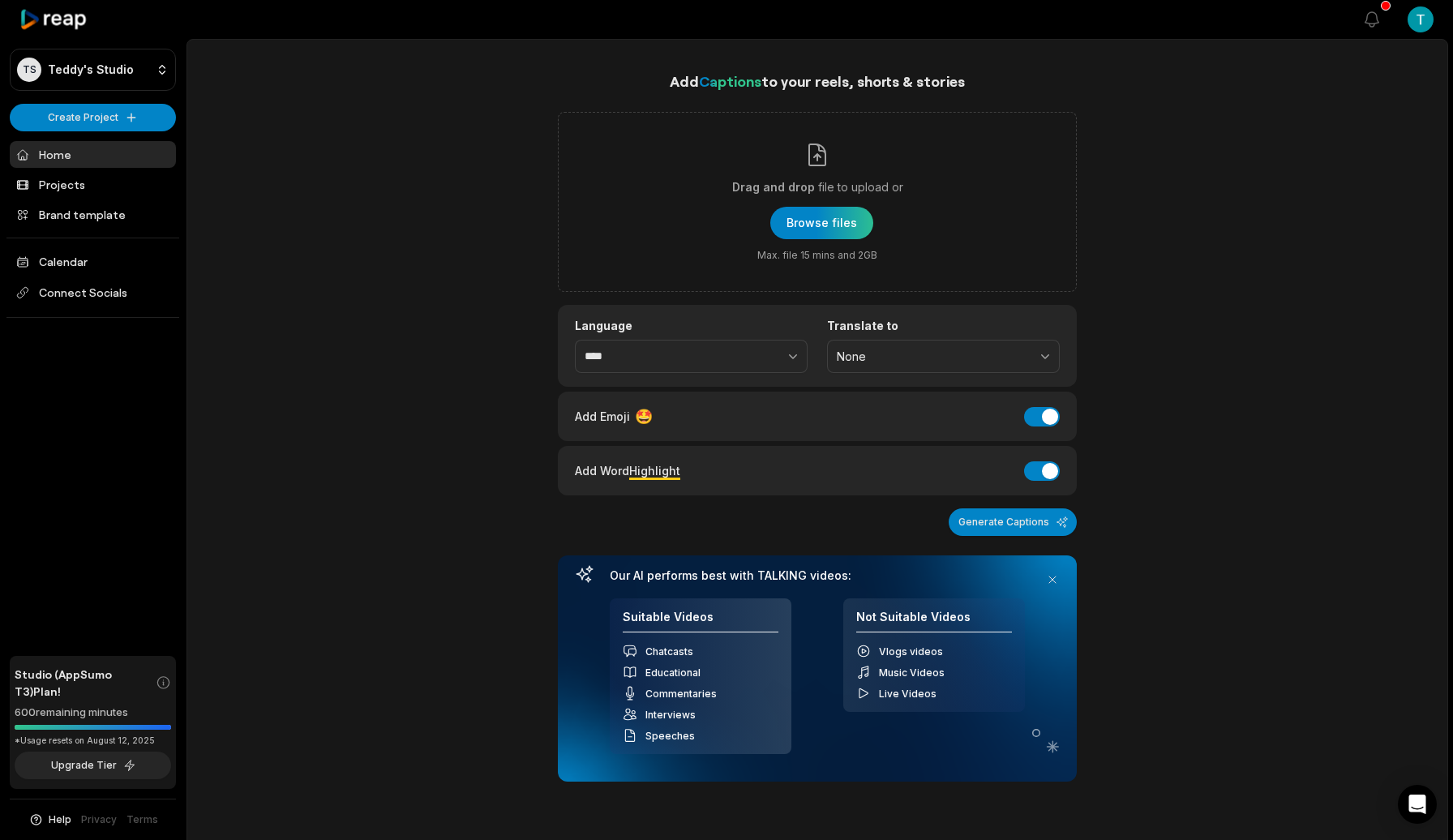 click on "Brand template" at bounding box center [92, 214] 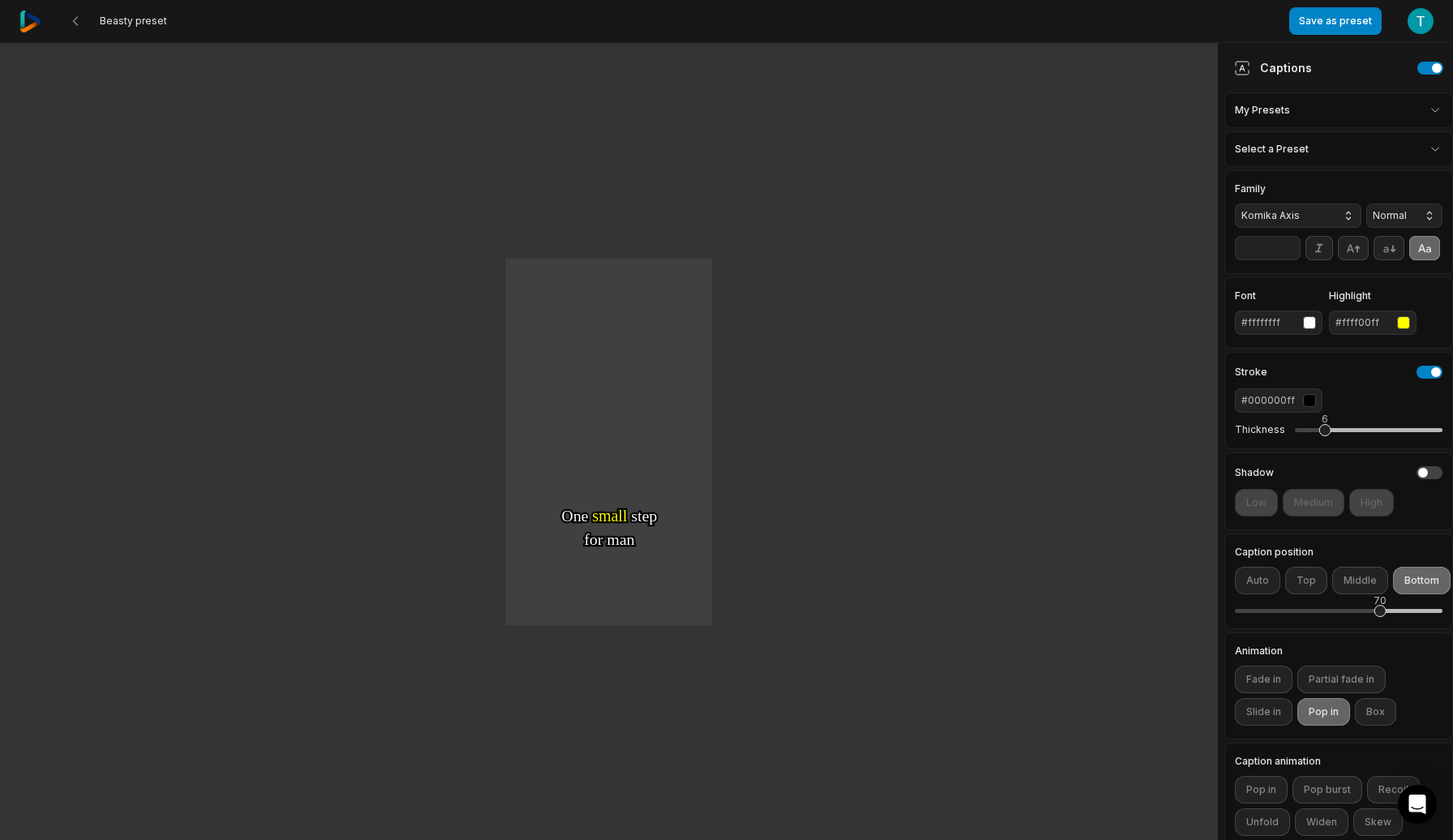 scroll, scrollTop: 0, scrollLeft: 0, axis: both 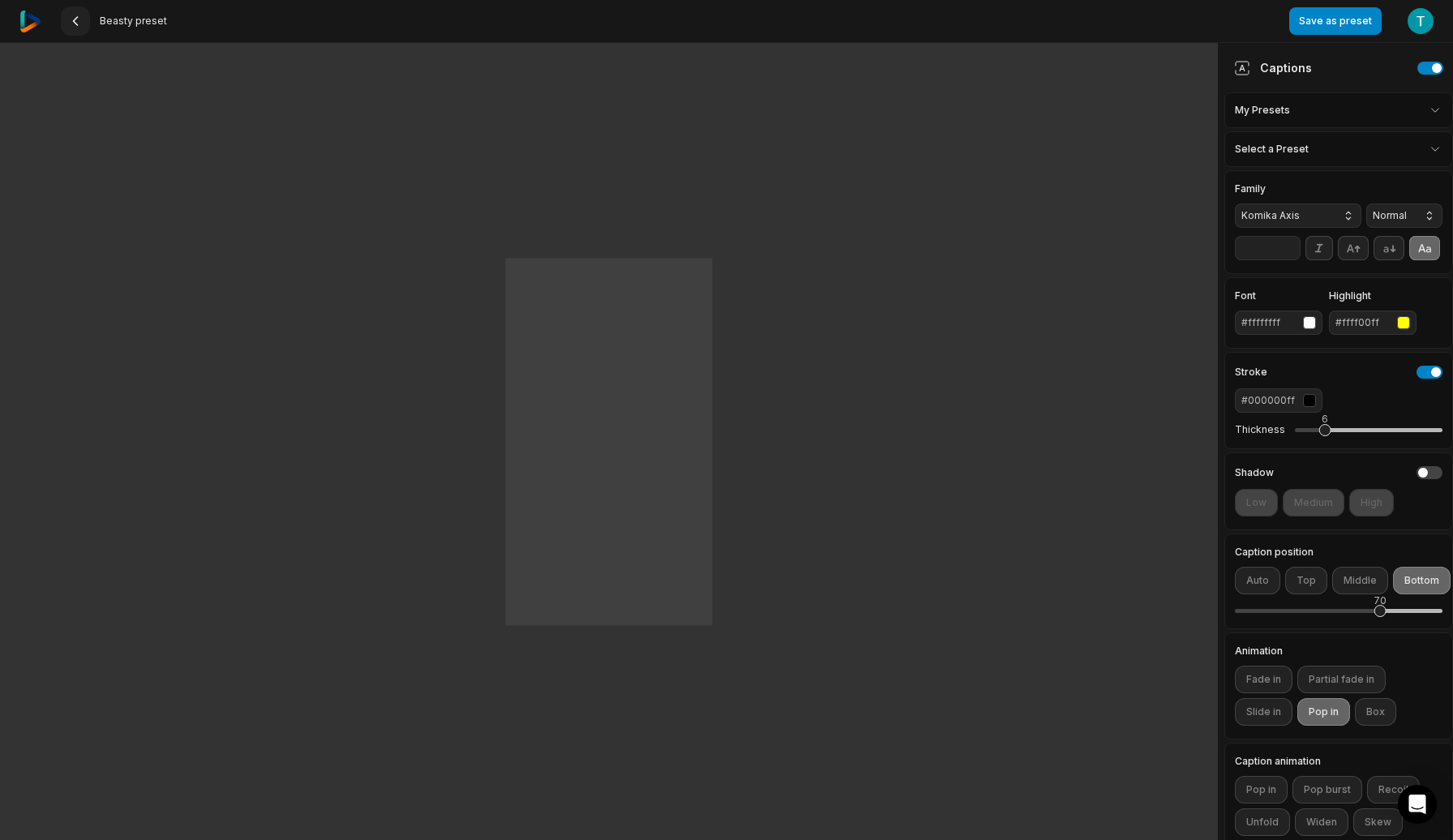 click 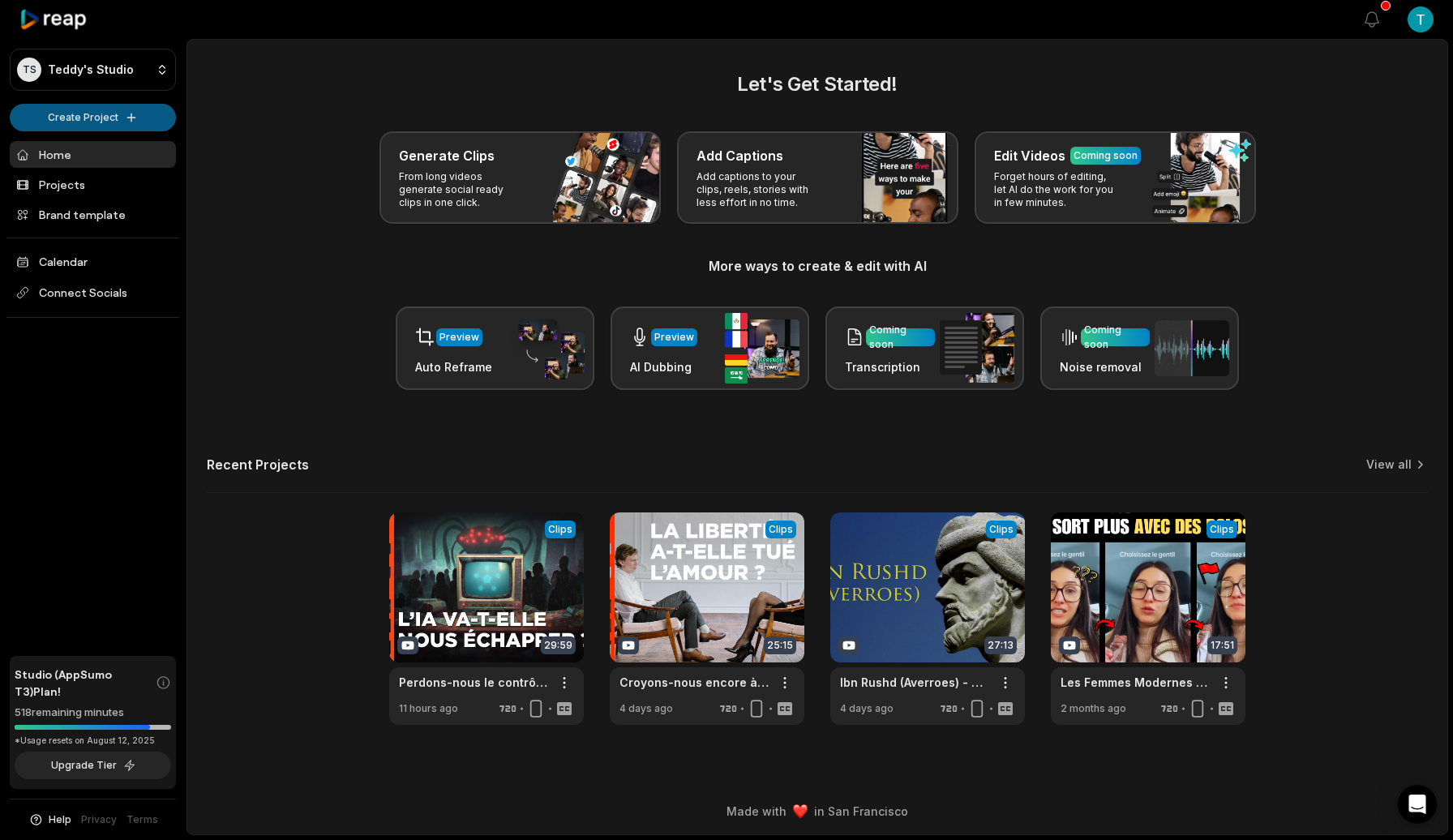 click on "TS Teddy's Studio Create Project Home Projects Brand template Calendar Connect Socials Studio (AppSumo T3)  Plan! 518  remaining minutes *Usage resets on August 12, 2025 Upgrade Tier Help Privacy Terms Open sidebar View notifications Open user menu   Let's Get Started! Generate Clips From long videos generate social ready clips in one click. Add Captions Add captions to your clips, reels, stories with less effort in no time. Edit Videos Coming soon Forget hours of editing, let AI do the work for you in few minutes. More ways to create & edit with AI Preview Auto Reframe Preview AI Dubbing Coming soon Transcription Coming soon Noise removal Recent Projects View all View Clips Clips 29:59 Perdons-nous le contrôle sur l’IA ? | 42 - La réponse à presque tout | ARTE Open options 11 hours ago View Clips Clips 25:15 Croyons-nous encore à l'amour ? | Les idées larges | ARTE Open options 4 days ago View Clips Clips 27:13 Ibn Rushd (Averroes) - Champion of Reason Open options 4 days ago View Clips Clips 17:51" at bounding box center (726, 420) 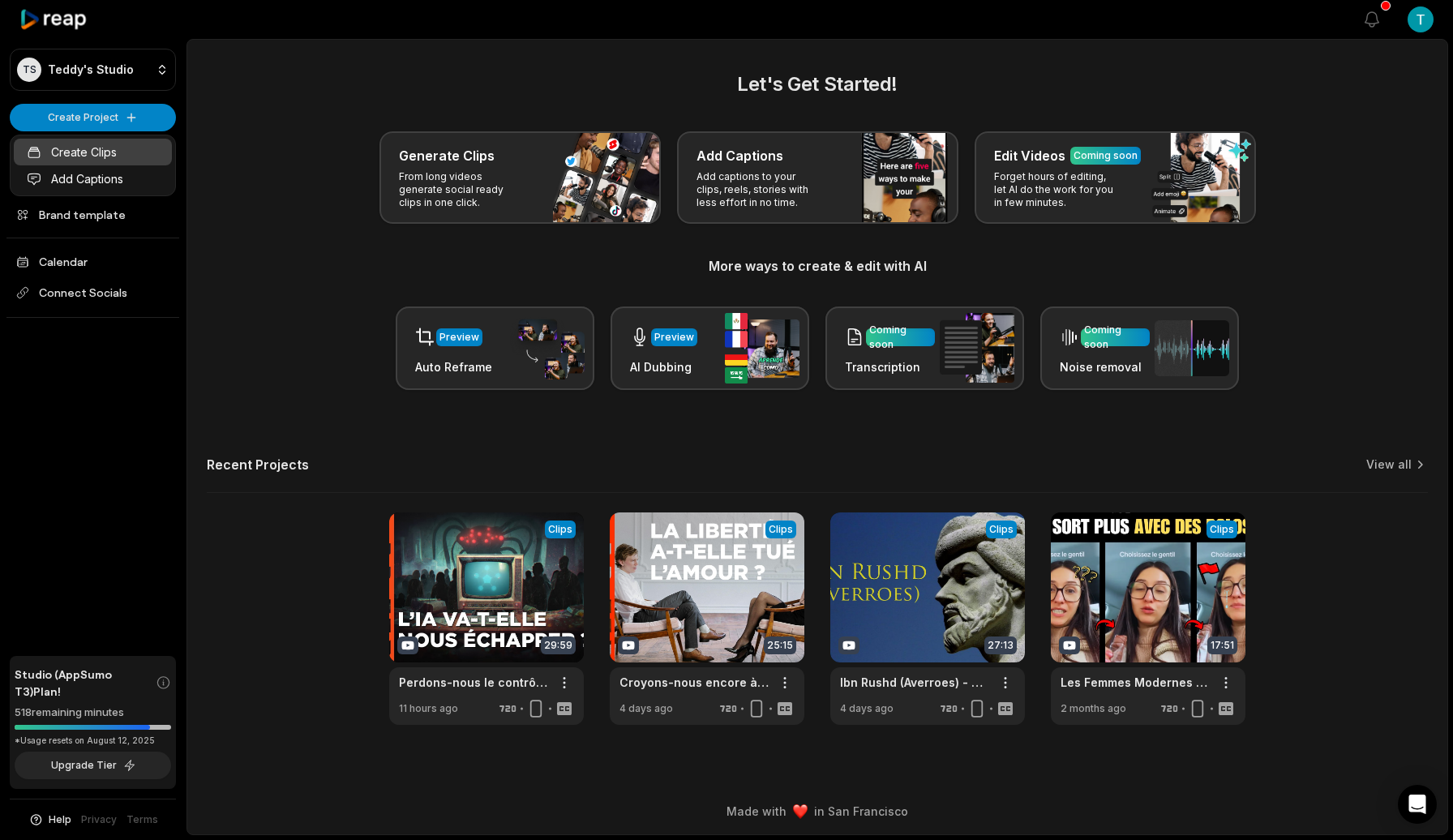 click on "Create Clips" at bounding box center [92, 152] 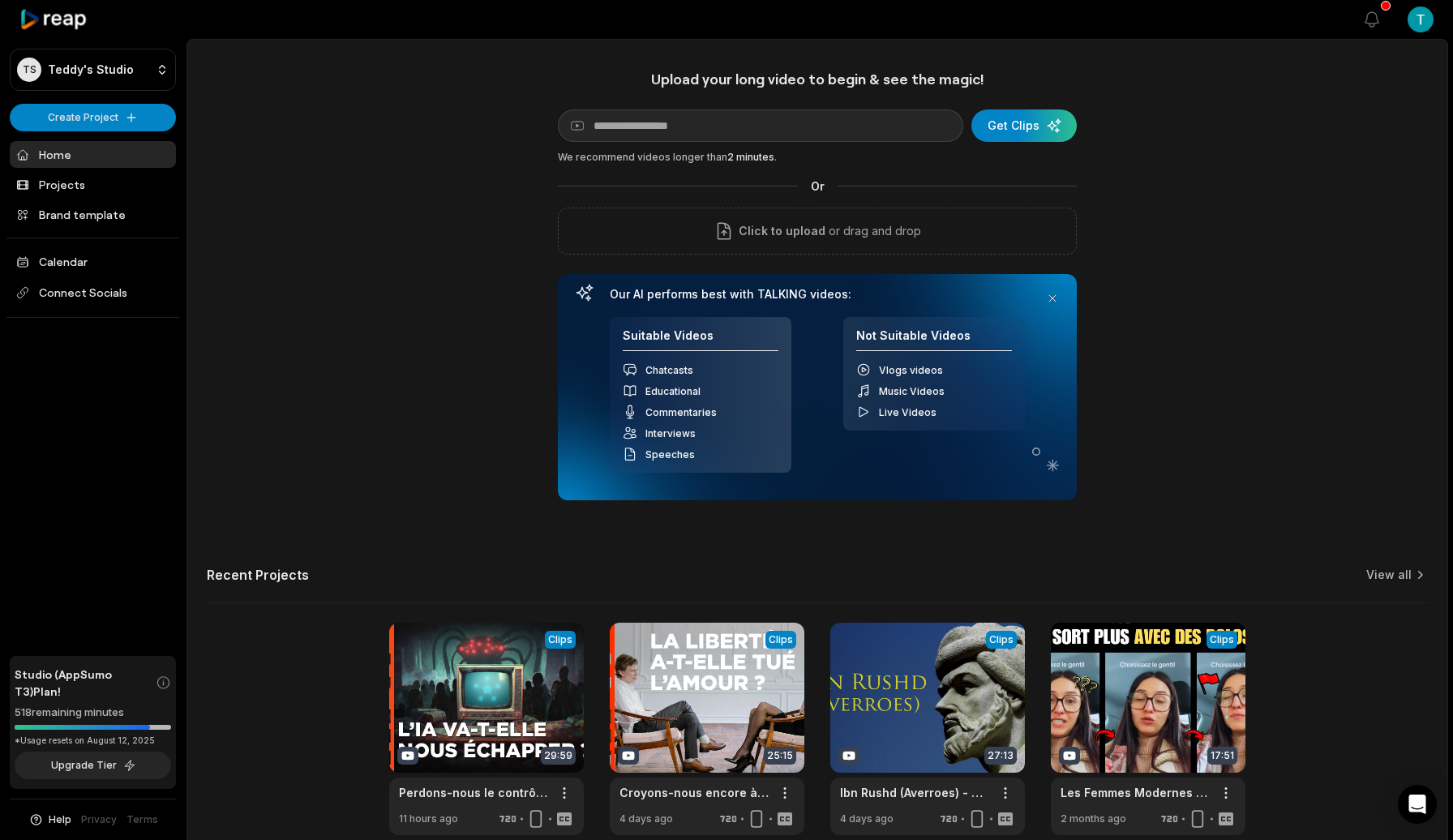 scroll, scrollTop: 0, scrollLeft: 0, axis: both 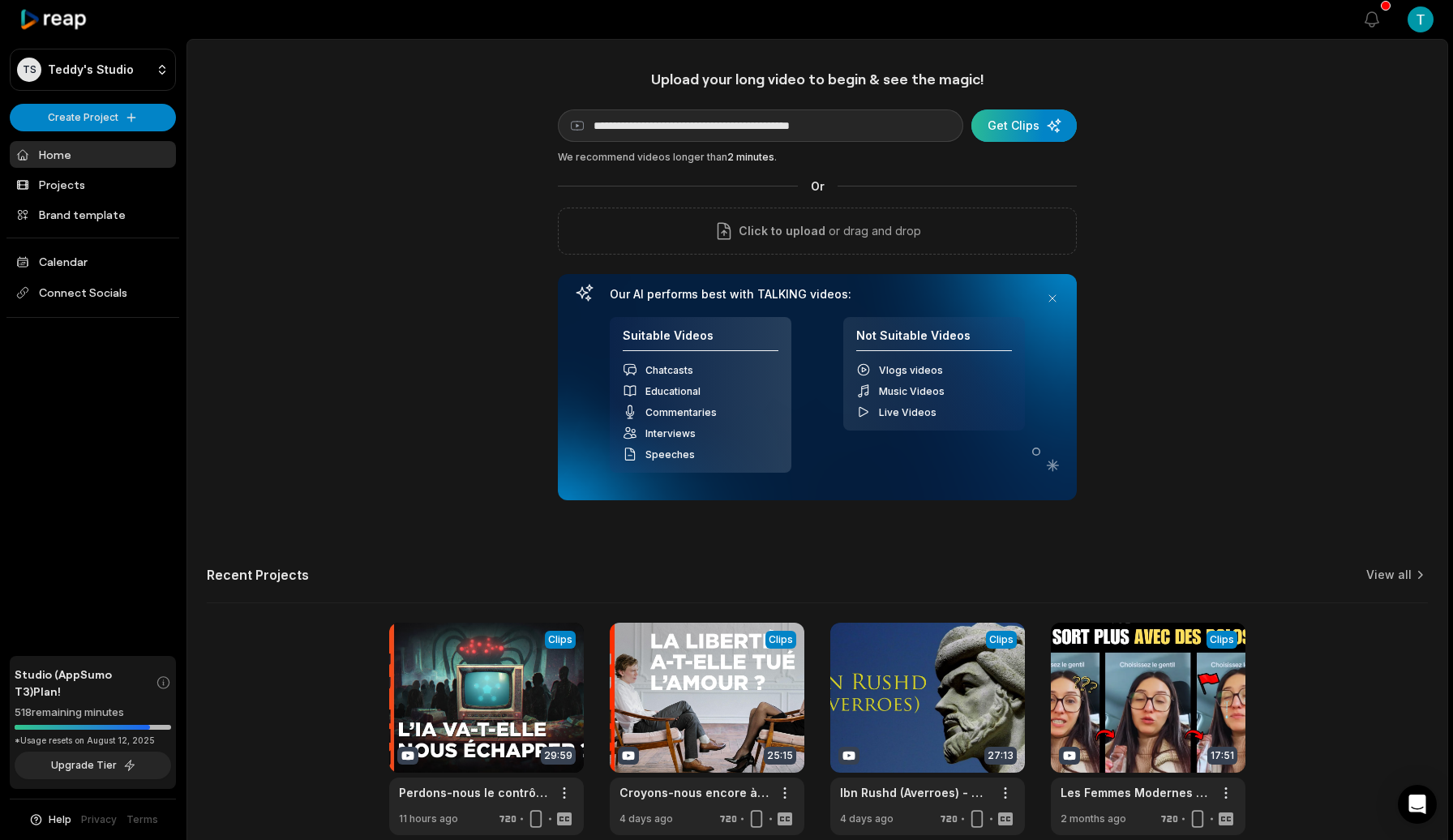 type on "**********" 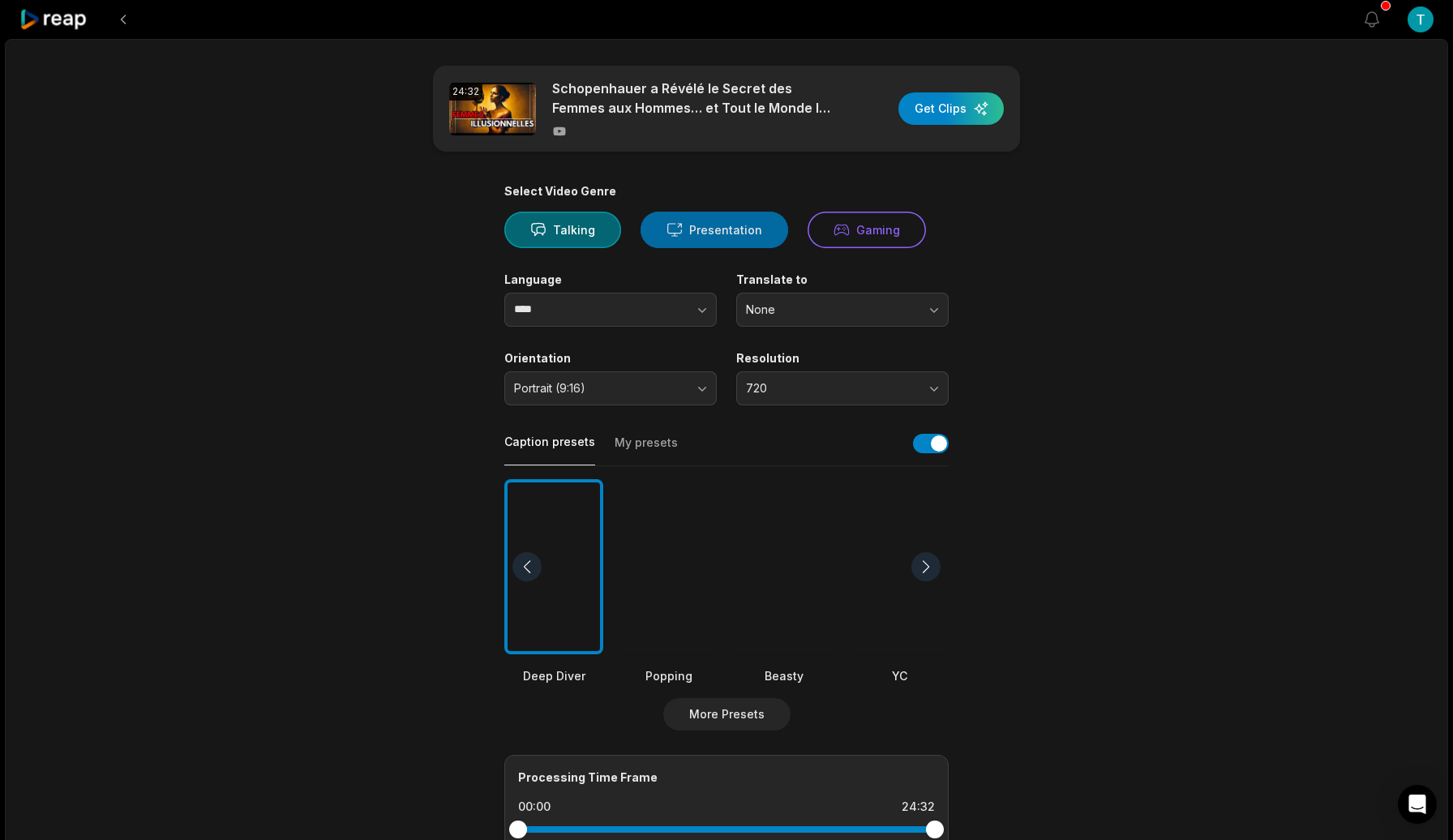 click on "Presentation" at bounding box center (714, 229) 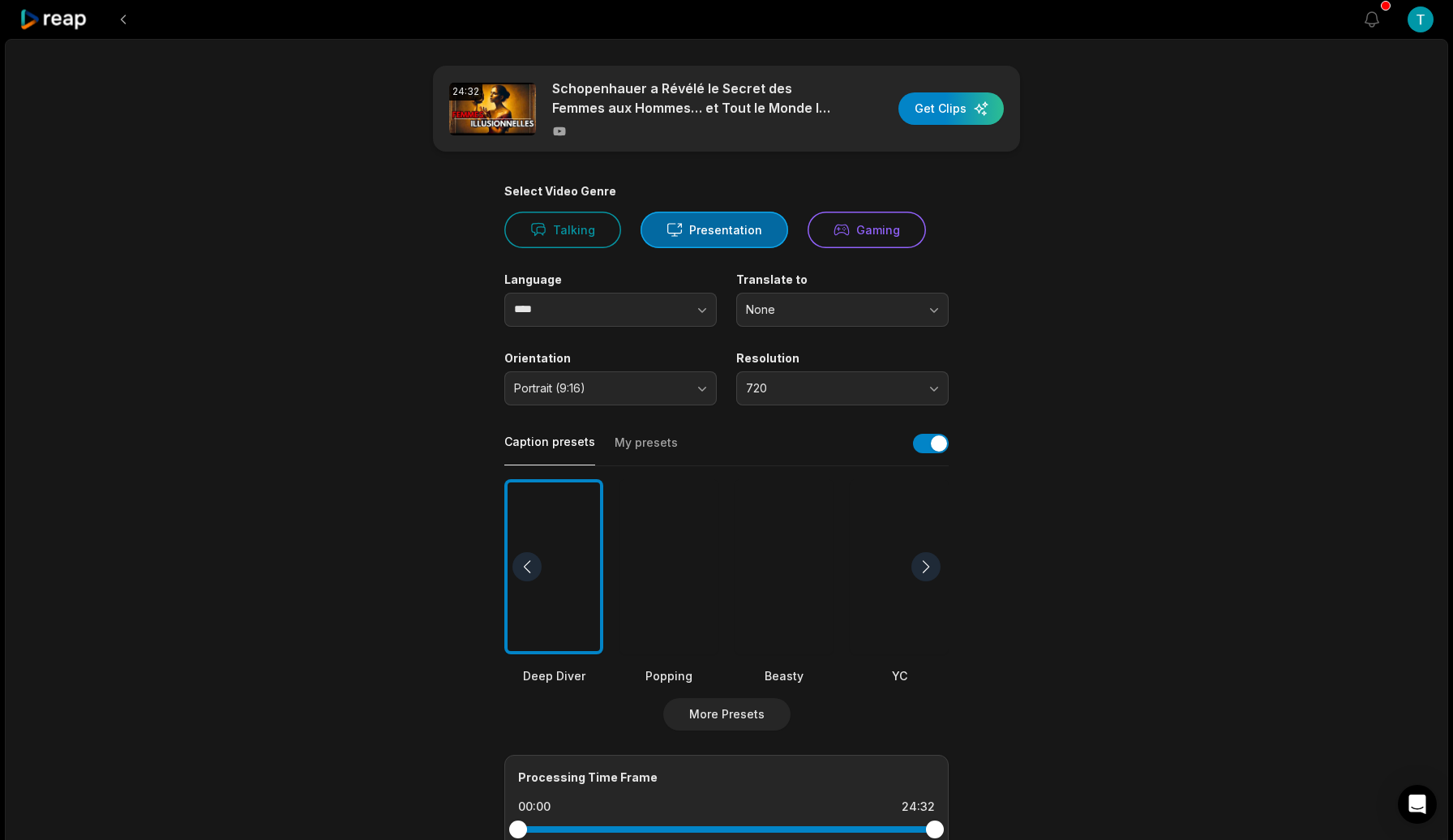 click at bounding box center [784, 567] 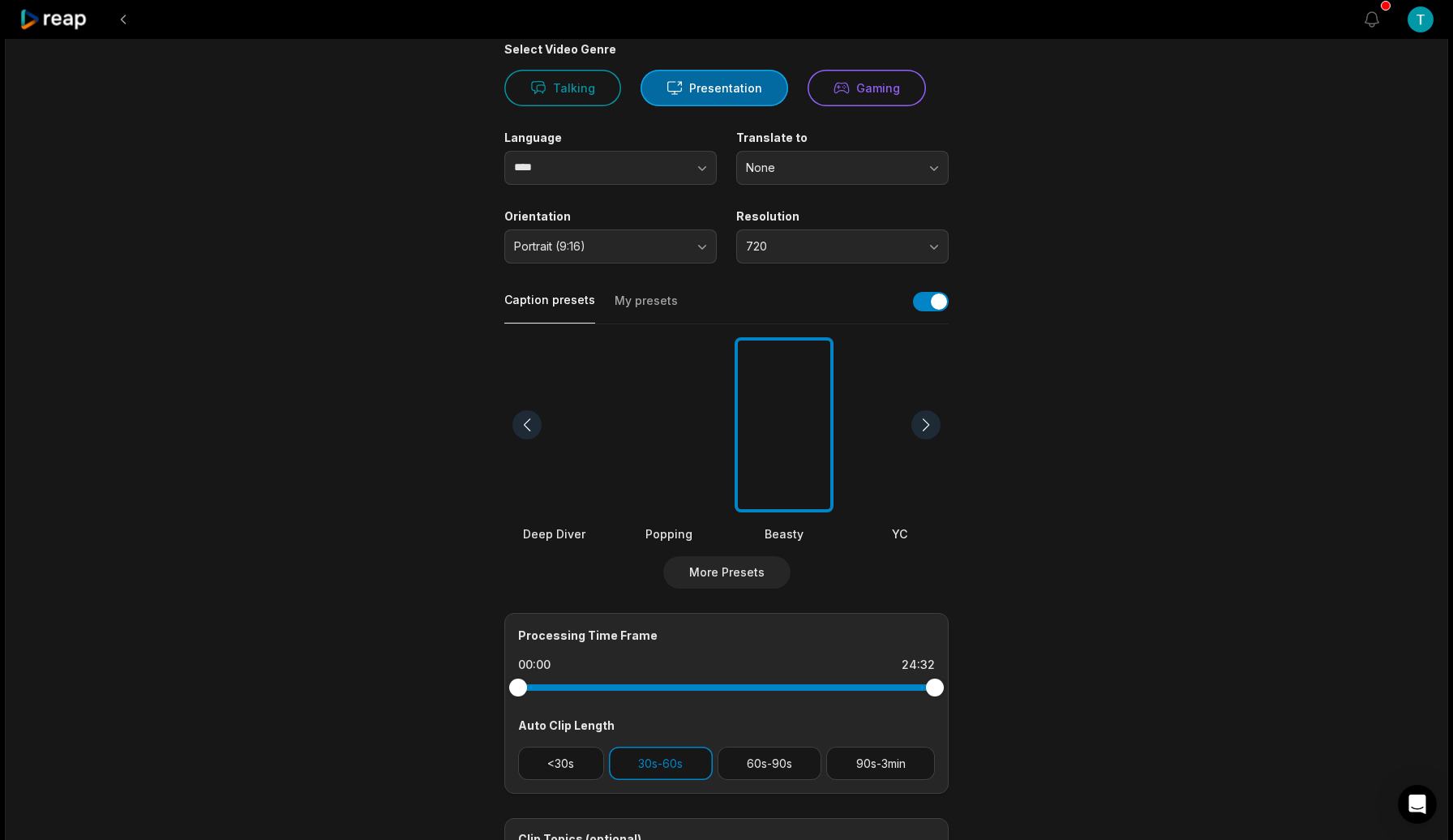 scroll, scrollTop: 336, scrollLeft: 0, axis: vertical 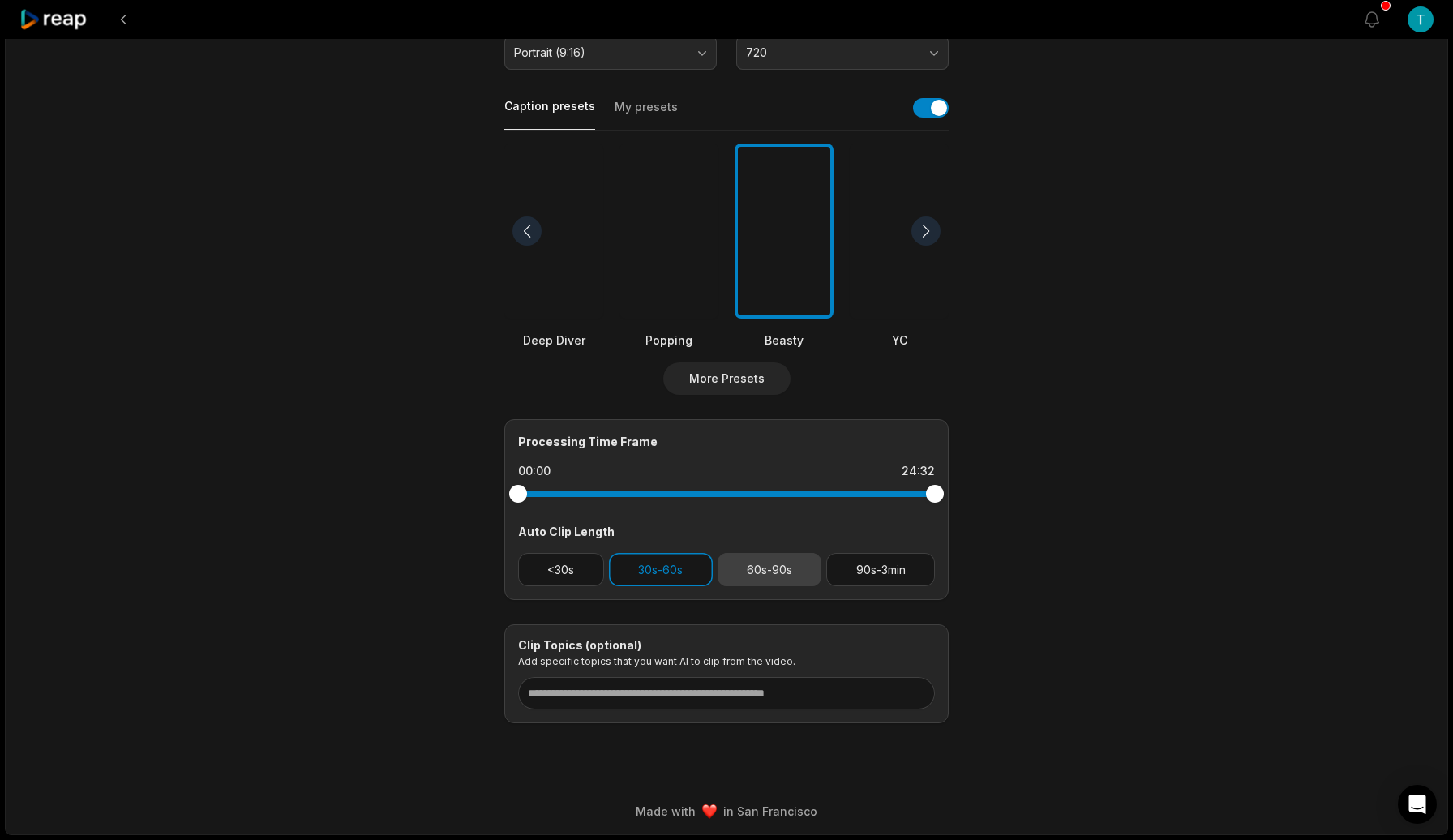 click on "60s-90s" at bounding box center [769, 569] 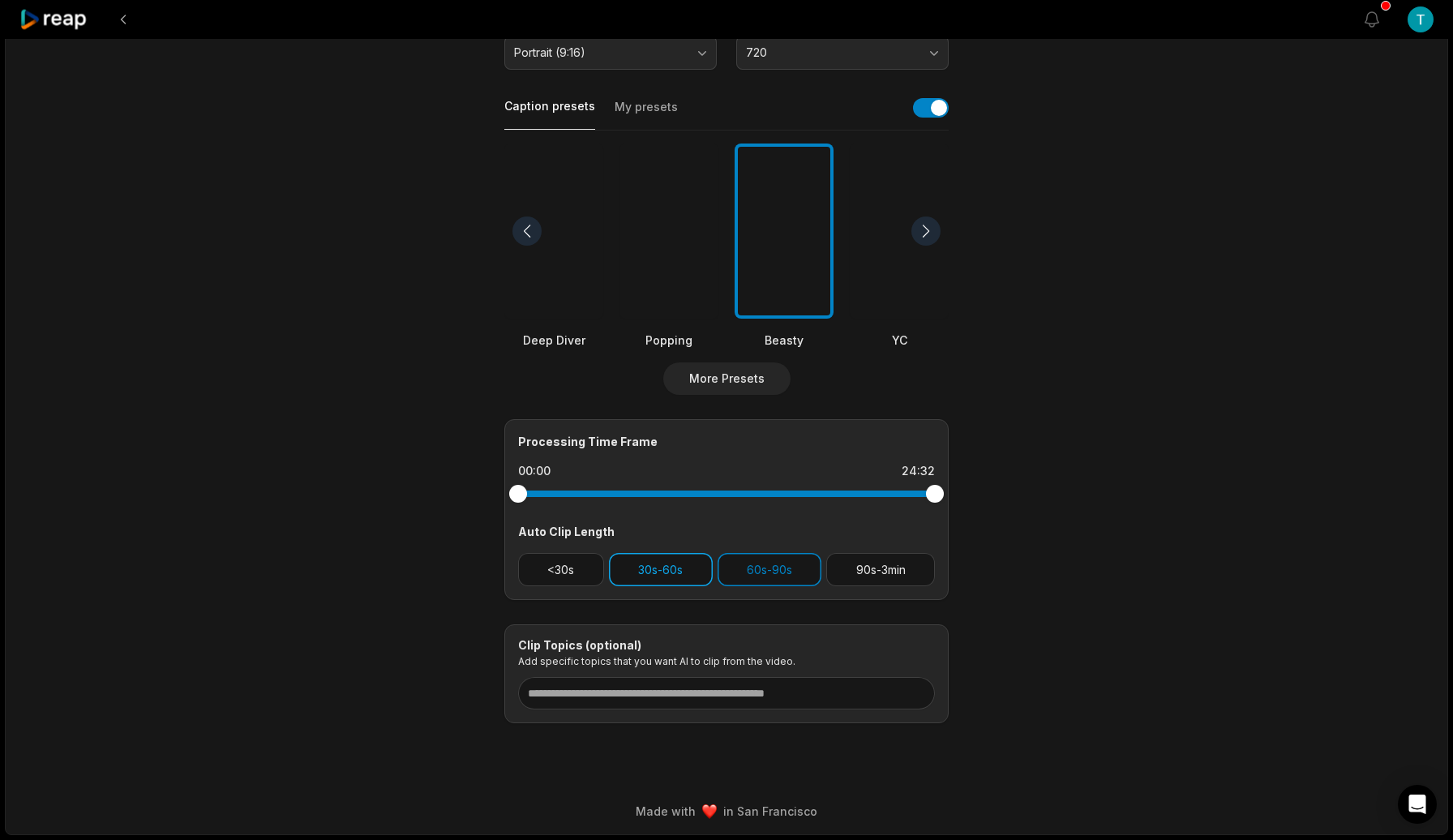 click on "30s-60s" at bounding box center [661, 569] 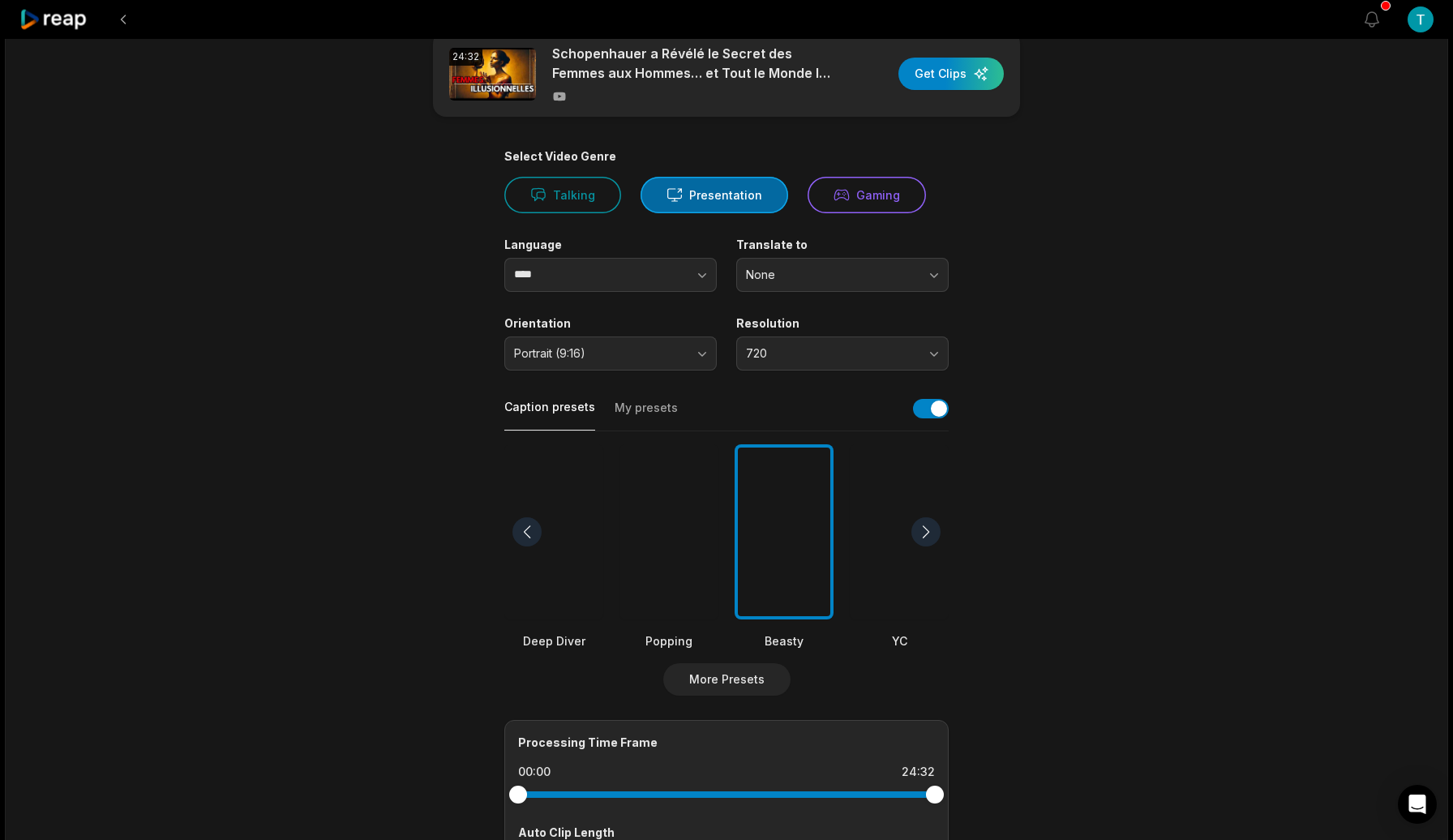 scroll, scrollTop: 0, scrollLeft: 0, axis: both 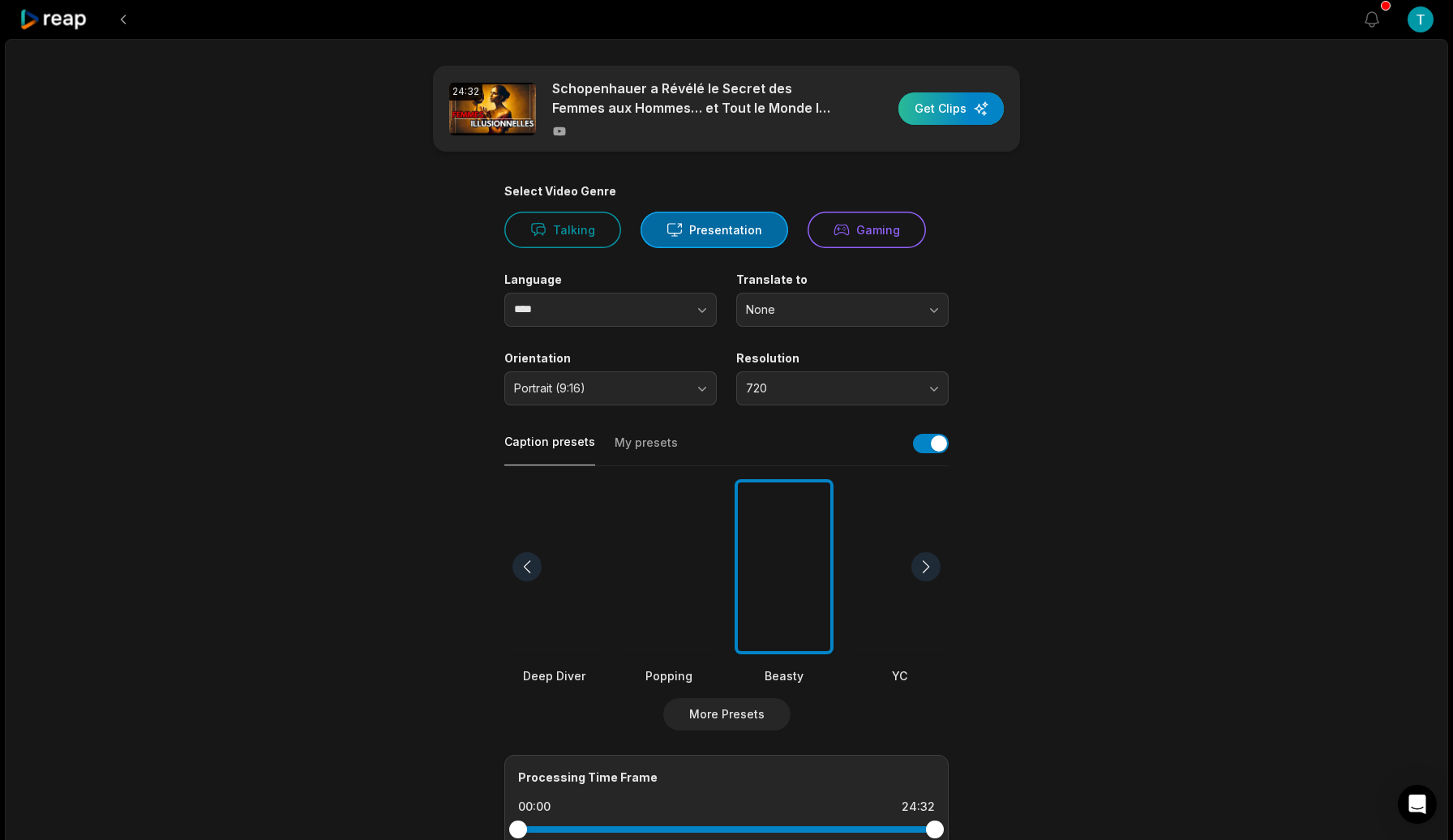 click at bounding box center (951, 109) 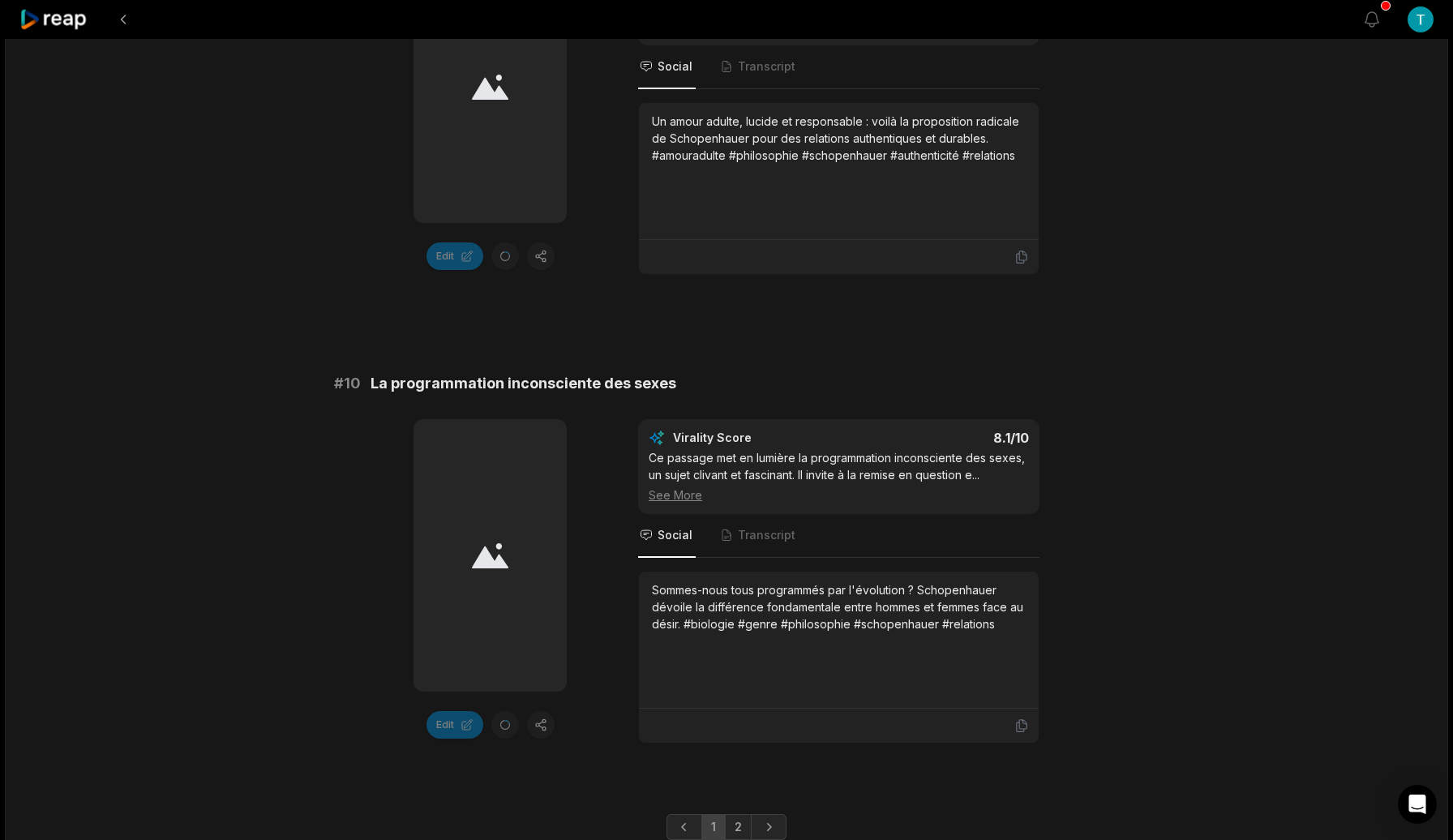 scroll, scrollTop: 4259, scrollLeft: 0, axis: vertical 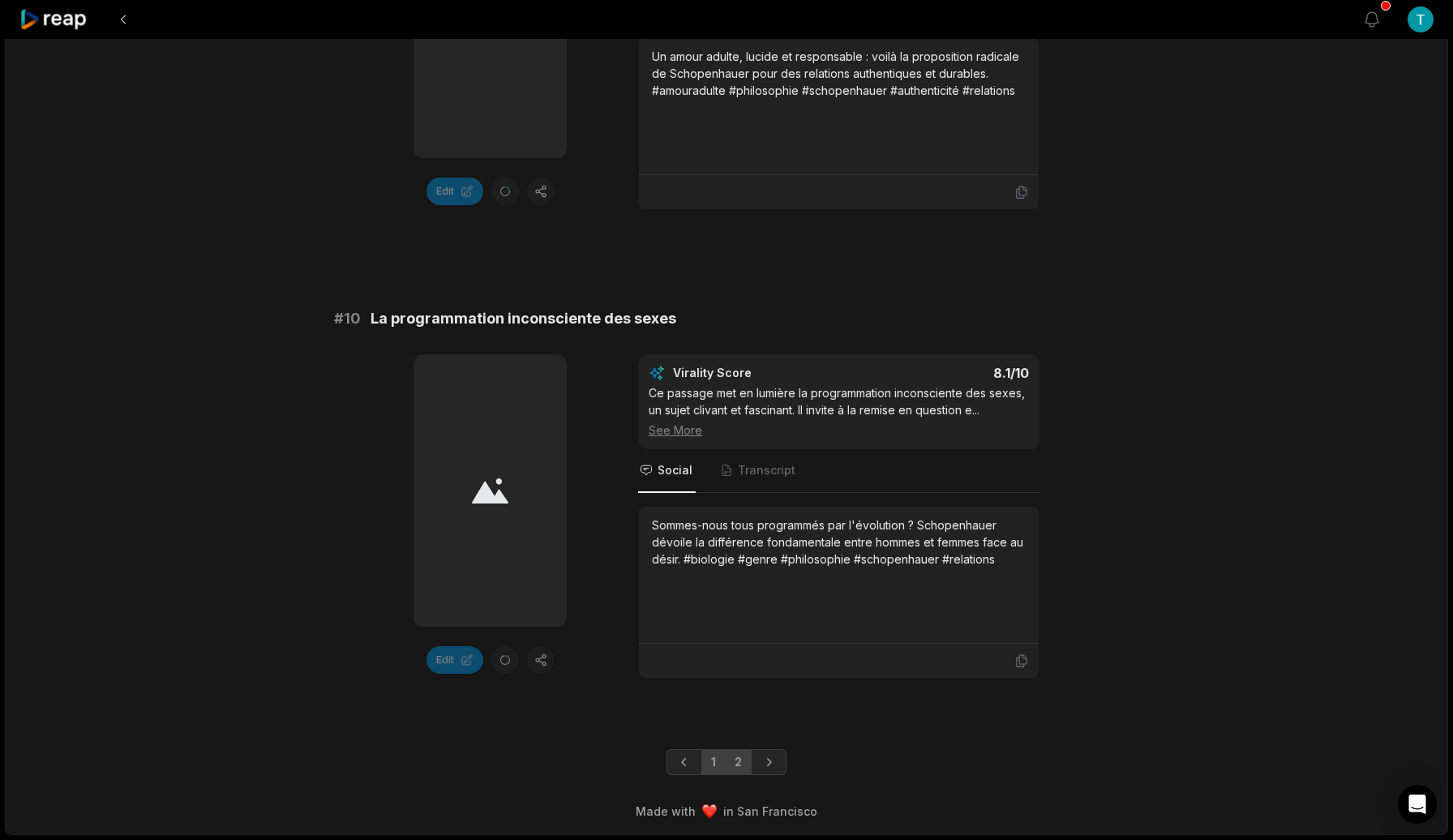 click on "2" at bounding box center (738, 762) 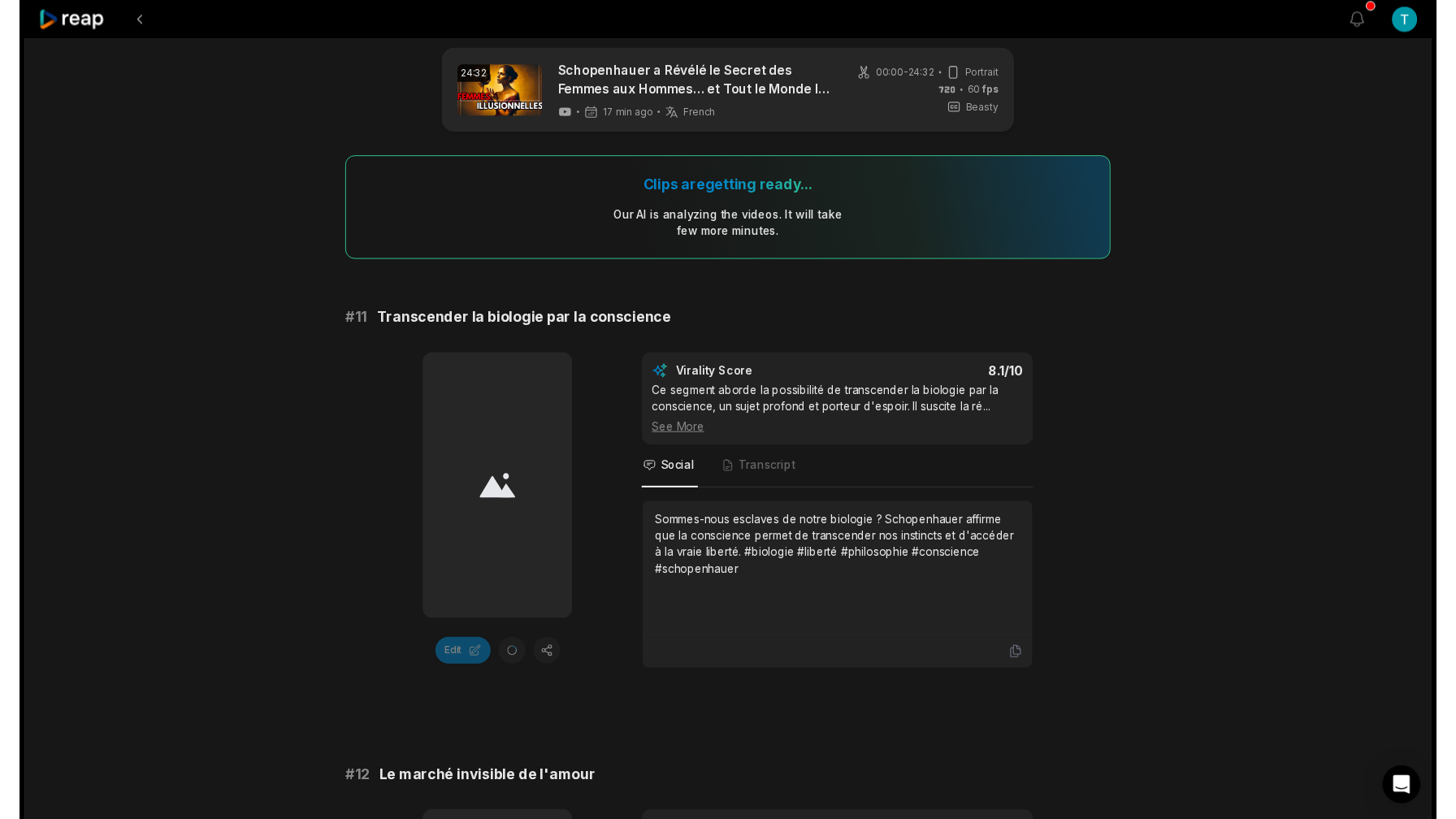 scroll, scrollTop: 0, scrollLeft: 0, axis: both 